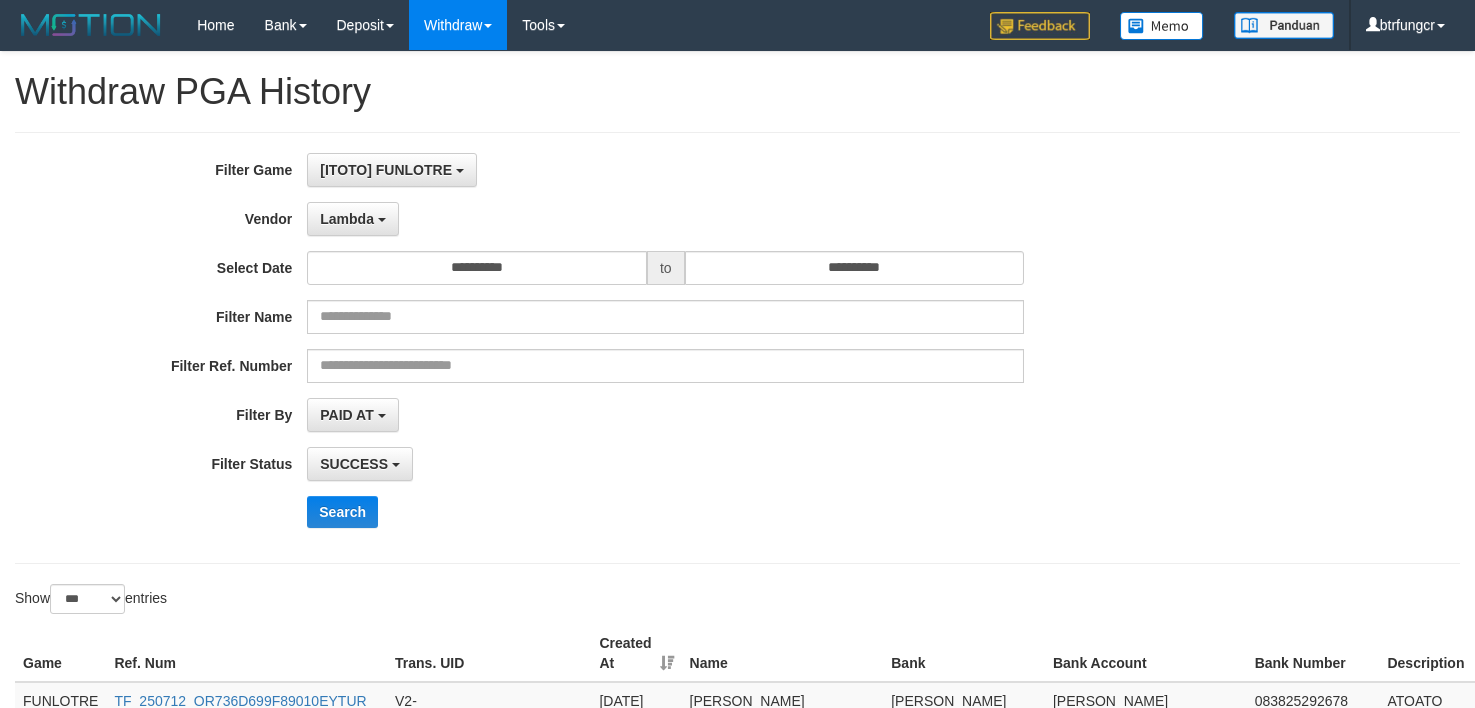 select on "**********" 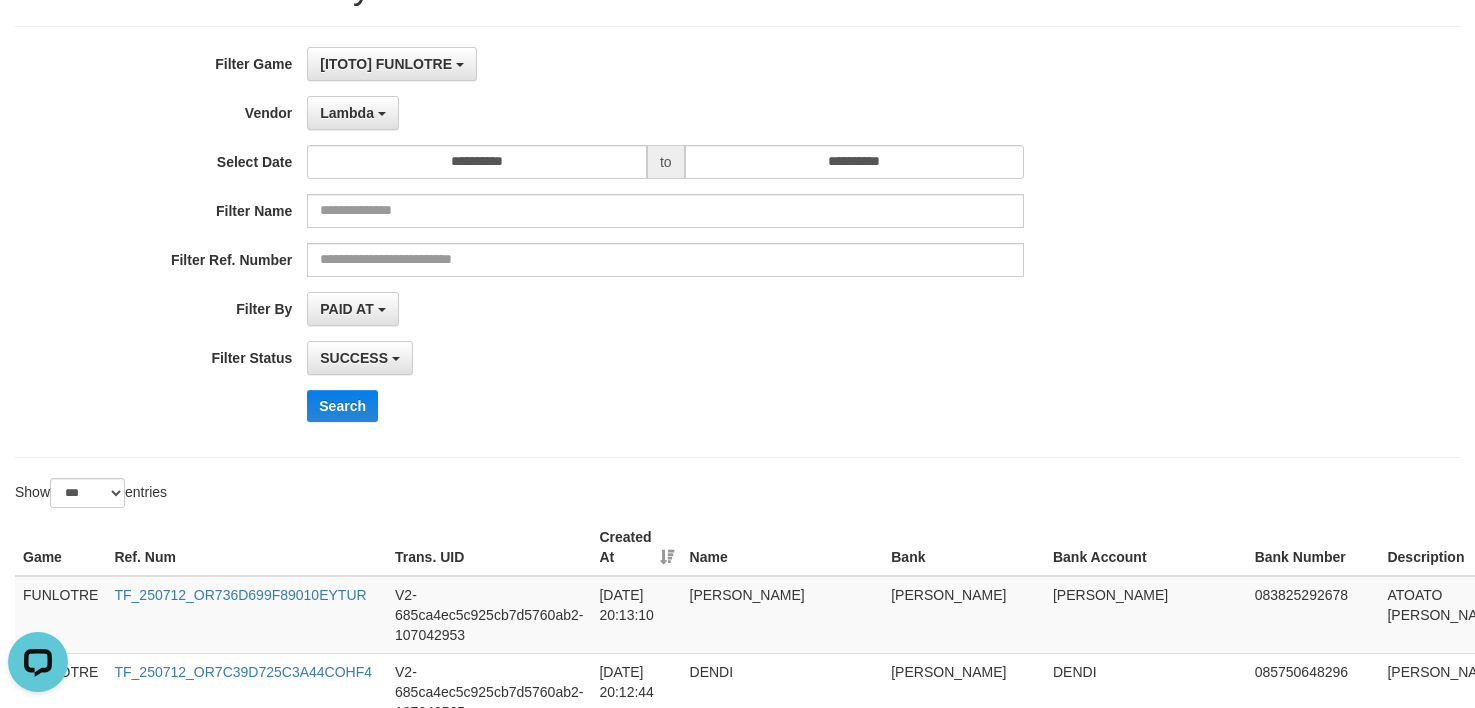 scroll, scrollTop: 0, scrollLeft: 0, axis: both 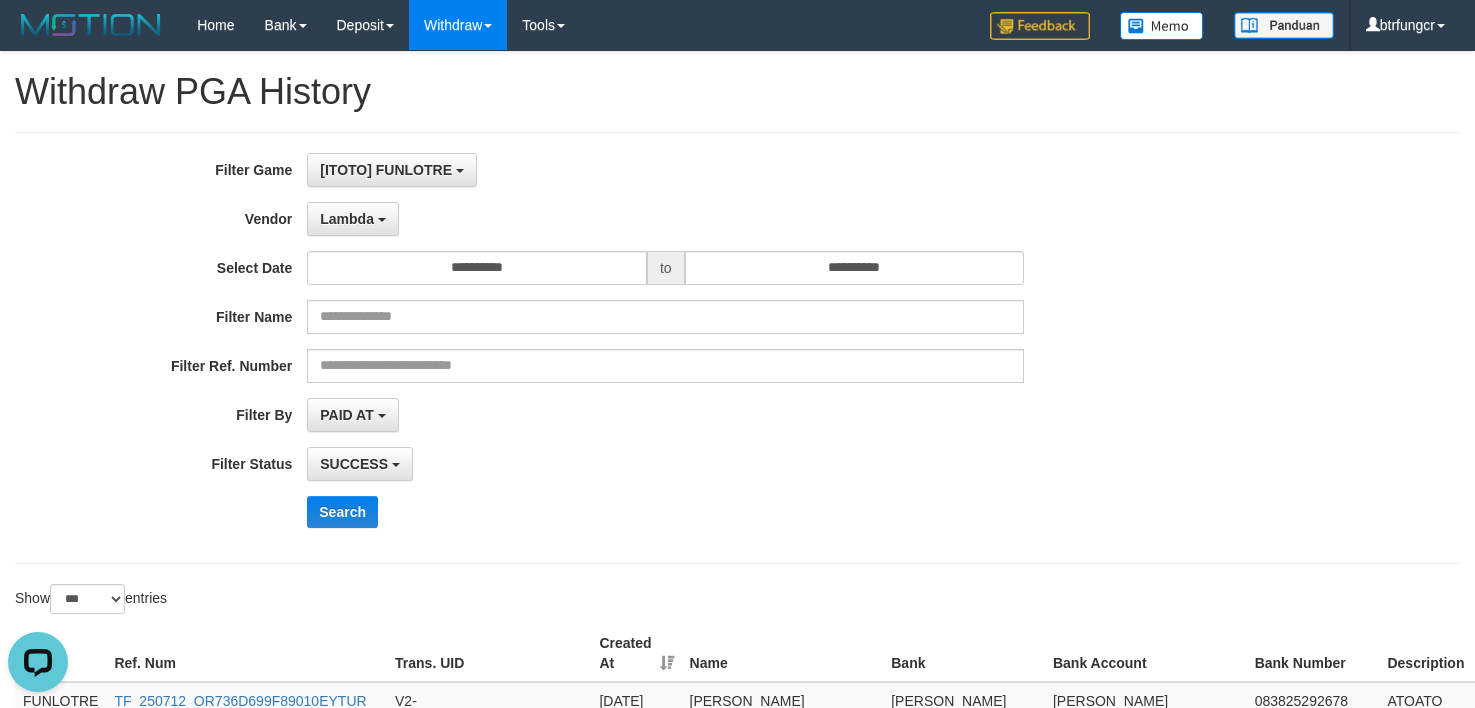 click on "Lambda    - Default Vendor -  Lucy  Luna  Atlas  WD LB  Java  Purple  Green  Gigantic  Aladin  Dubai  Alibaba  Grape  Gameboy  Bigon  Allstar  Xtr  Gama  IBX11  Selat  Borde  Indahjualpulsa  Lemavo  Gogogoy  Itudo  Yuwanatopup  Sidikgame  Voucher100  Awalpulsa  Lambda  Combo  IBX3 NUANSATOPUP  IBX3 Pusatjualpulsa  IBX3 Itemgame  IBX3 SILAKSA  IBX3 Makmurvoucher  IBX3 MAKMURTOPUP  IBX3 Pilihvoucher" at bounding box center [665, 219] 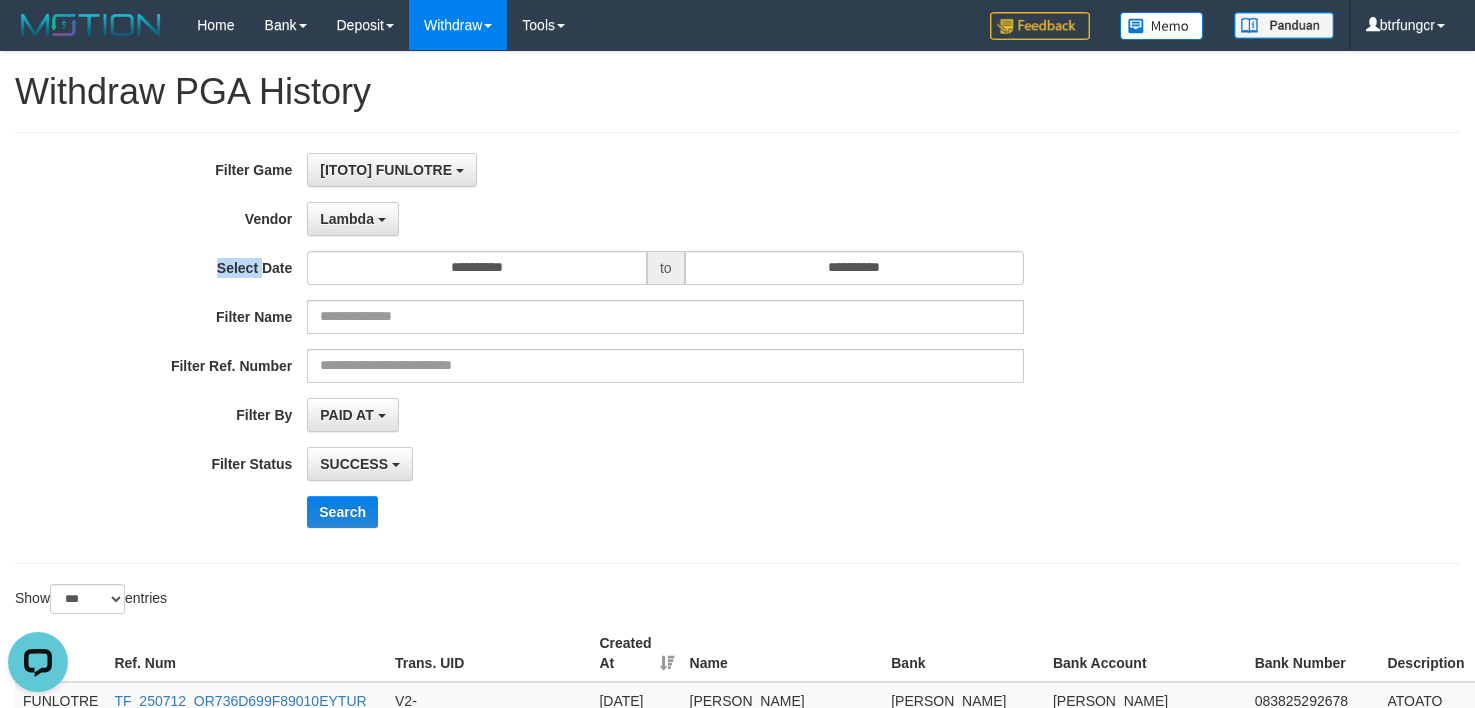 drag, startPoint x: 735, startPoint y: 208, endPoint x: 706, endPoint y: 208, distance: 29 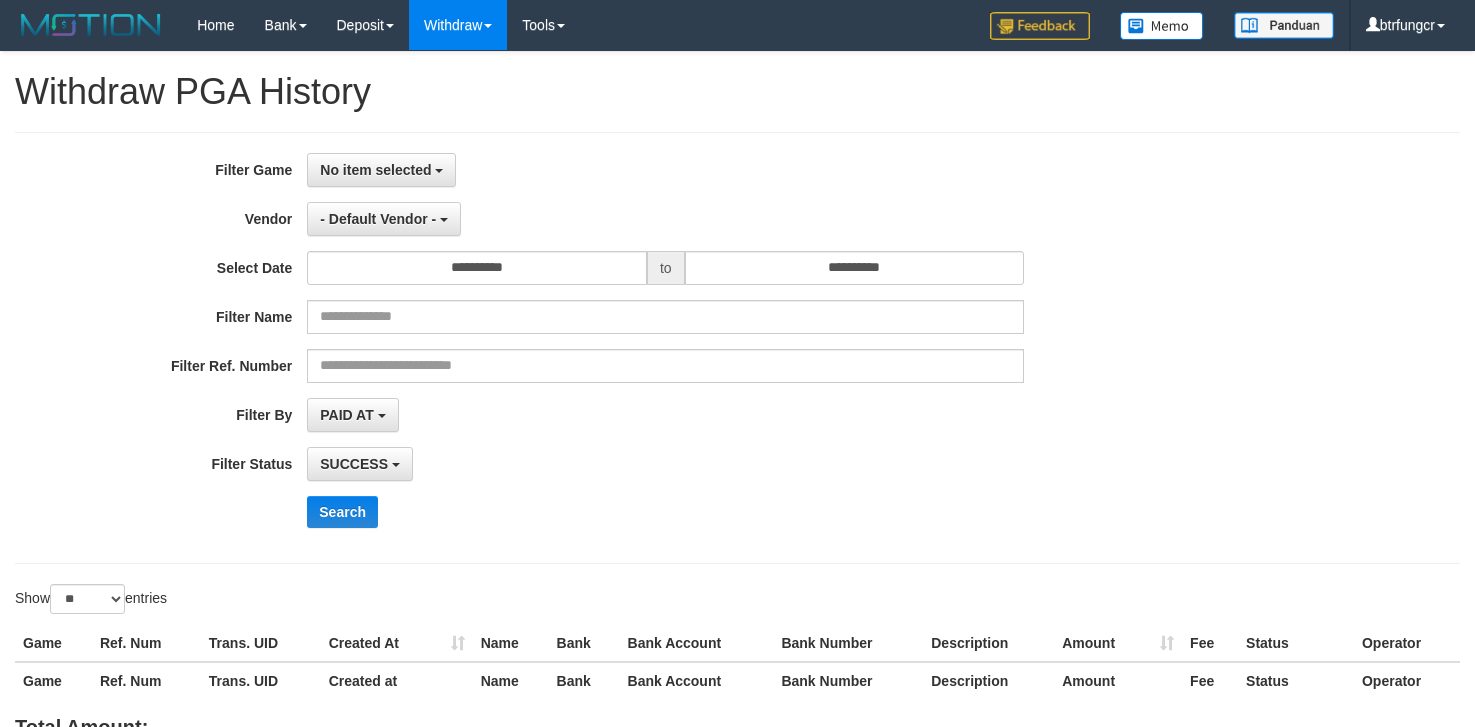 select 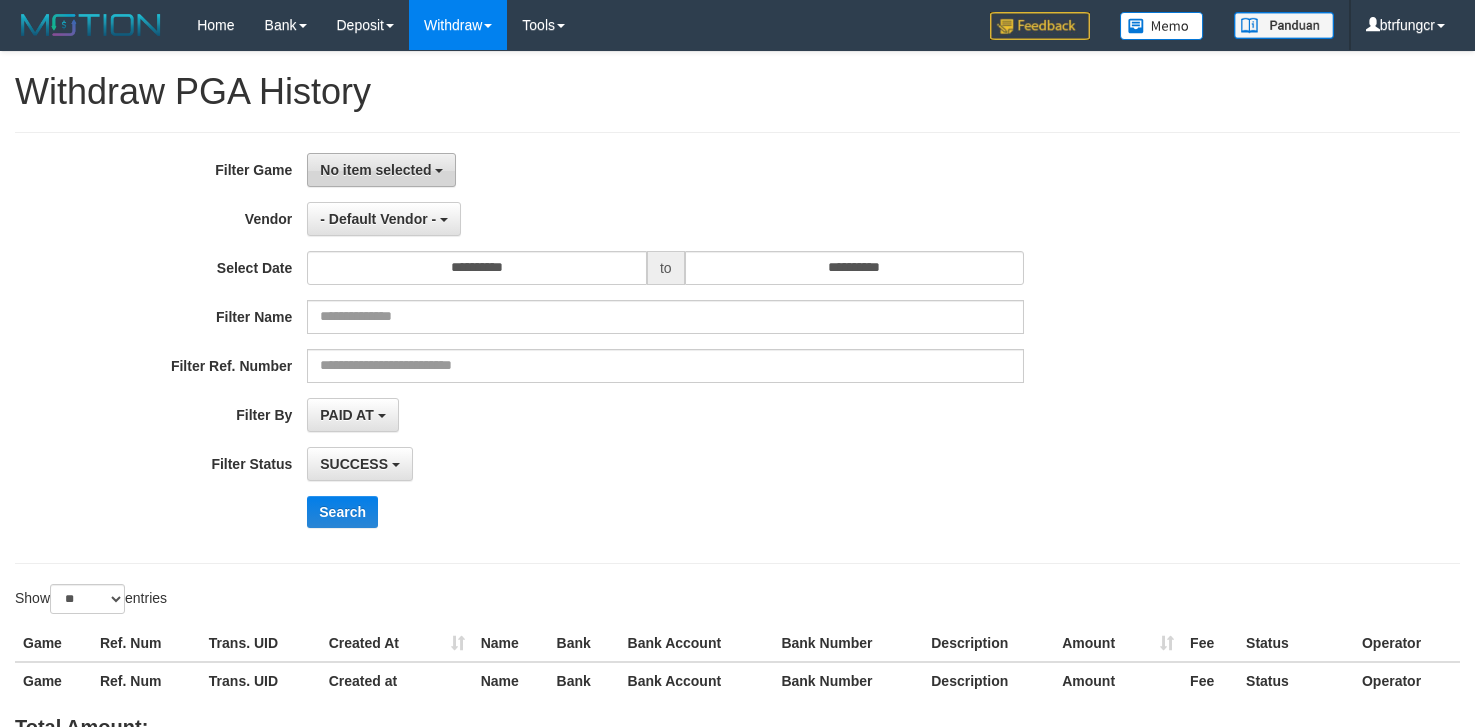 click on "No item selected" at bounding box center (375, 170) 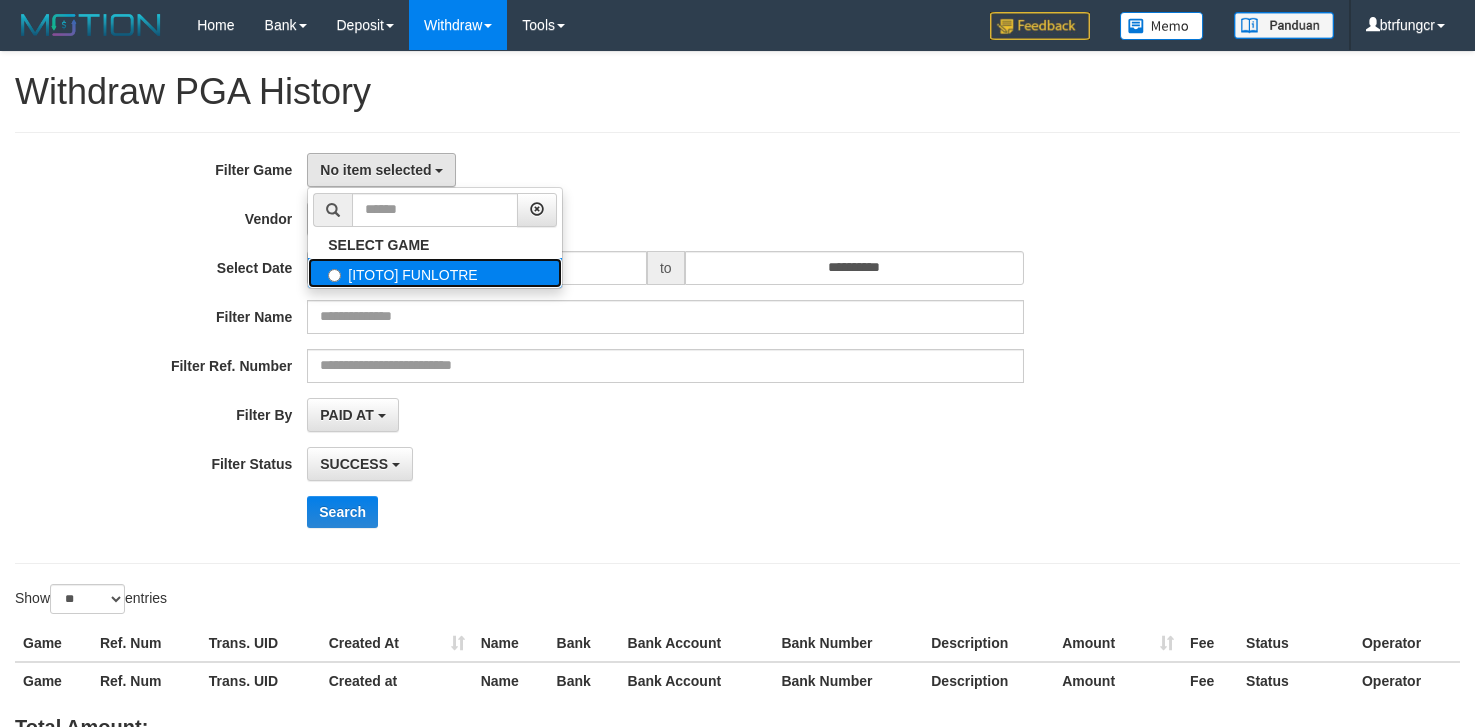 click on "[ITOTO] FUNLOTRE" at bounding box center (435, 273) 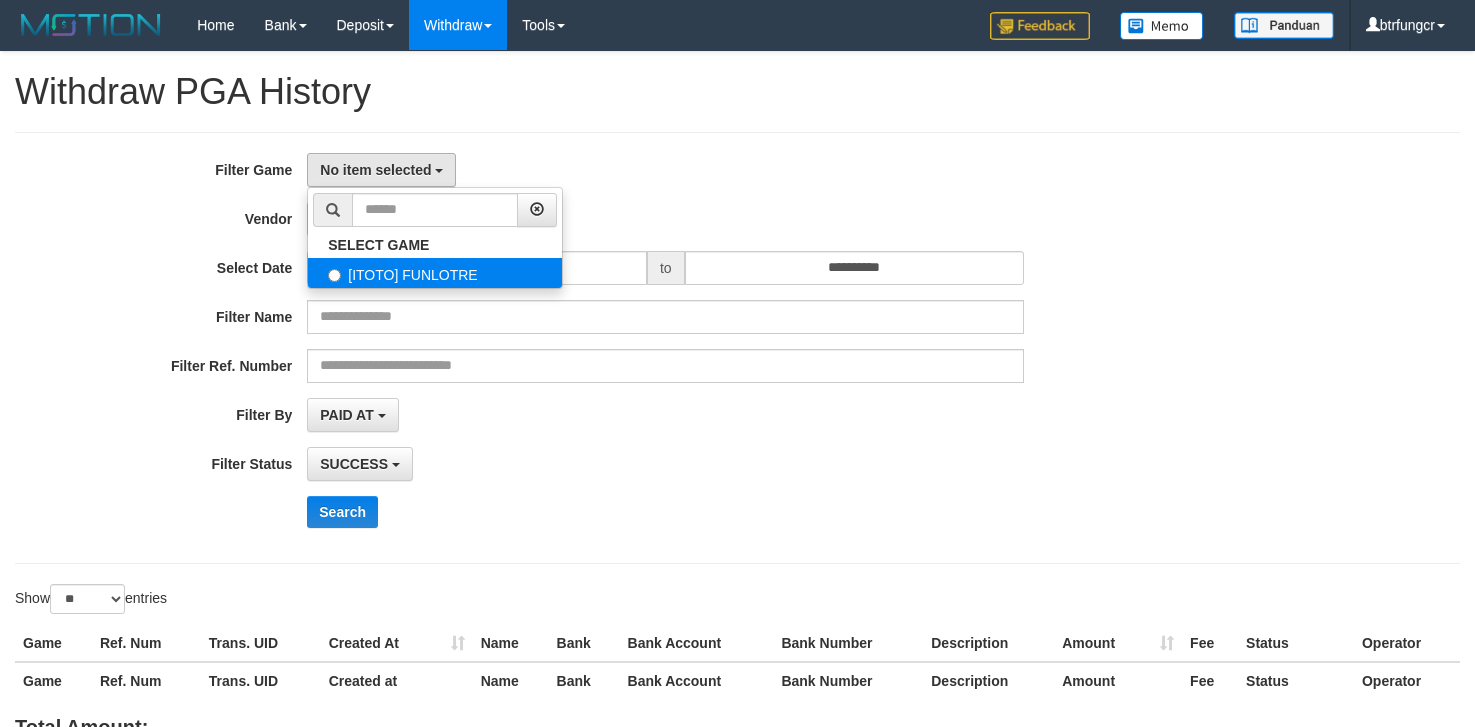 select on "****" 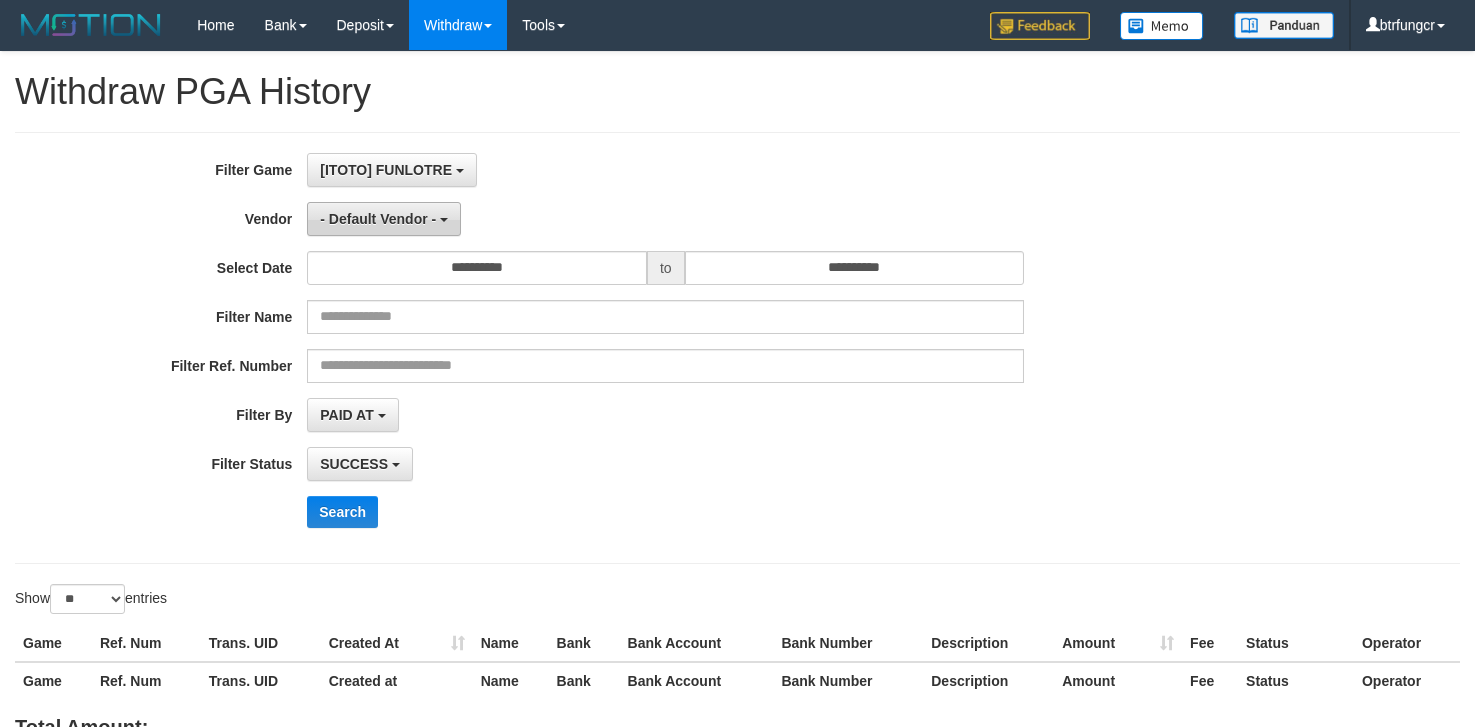 scroll, scrollTop: 17, scrollLeft: 0, axis: vertical 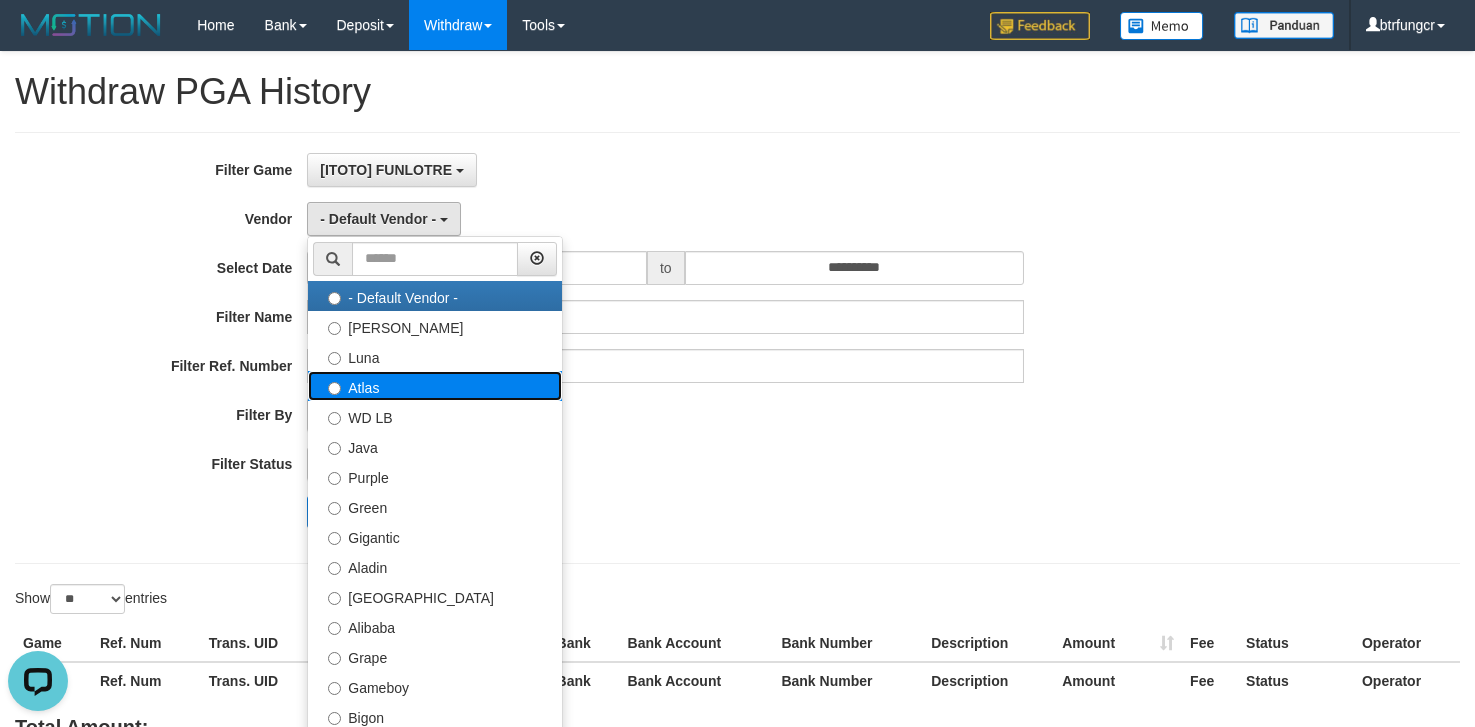 click on "Atlas" at bounding box center [435, 386] 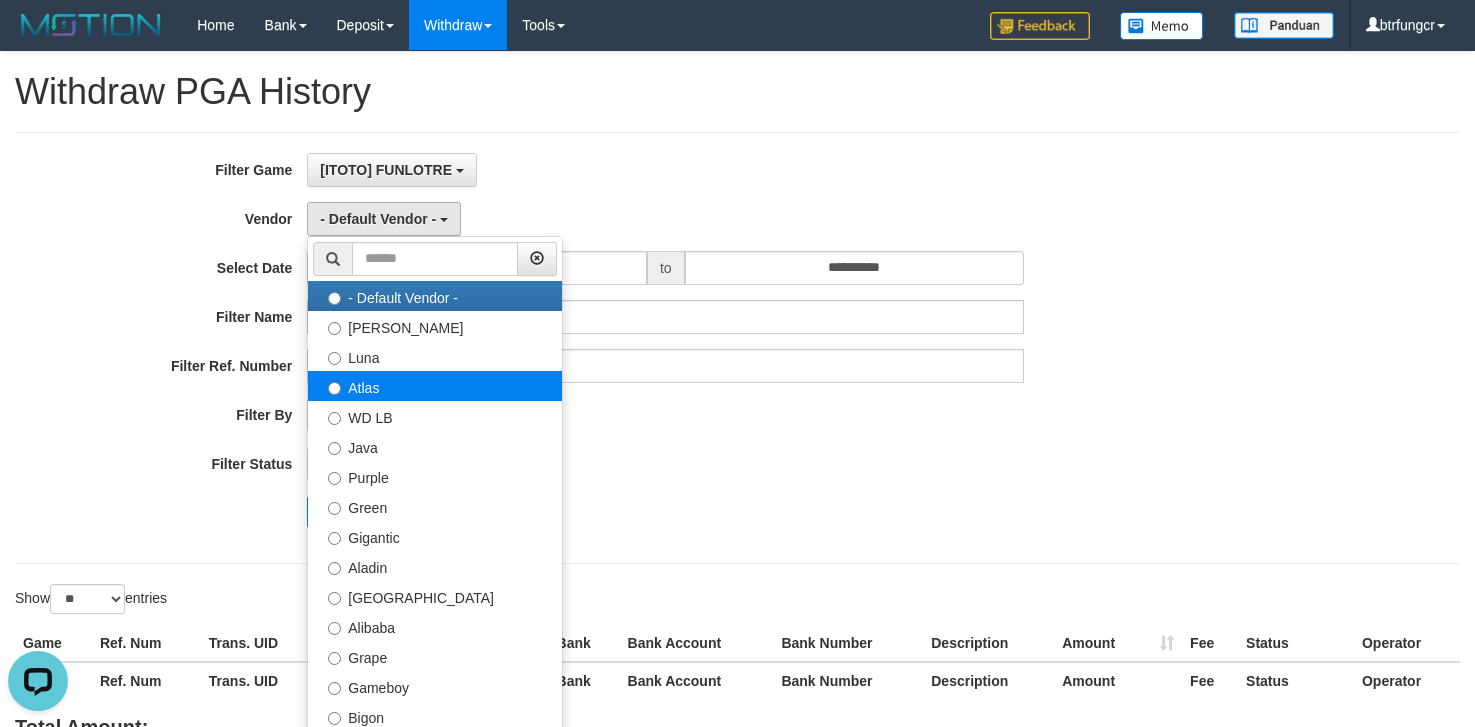 select on "**********" 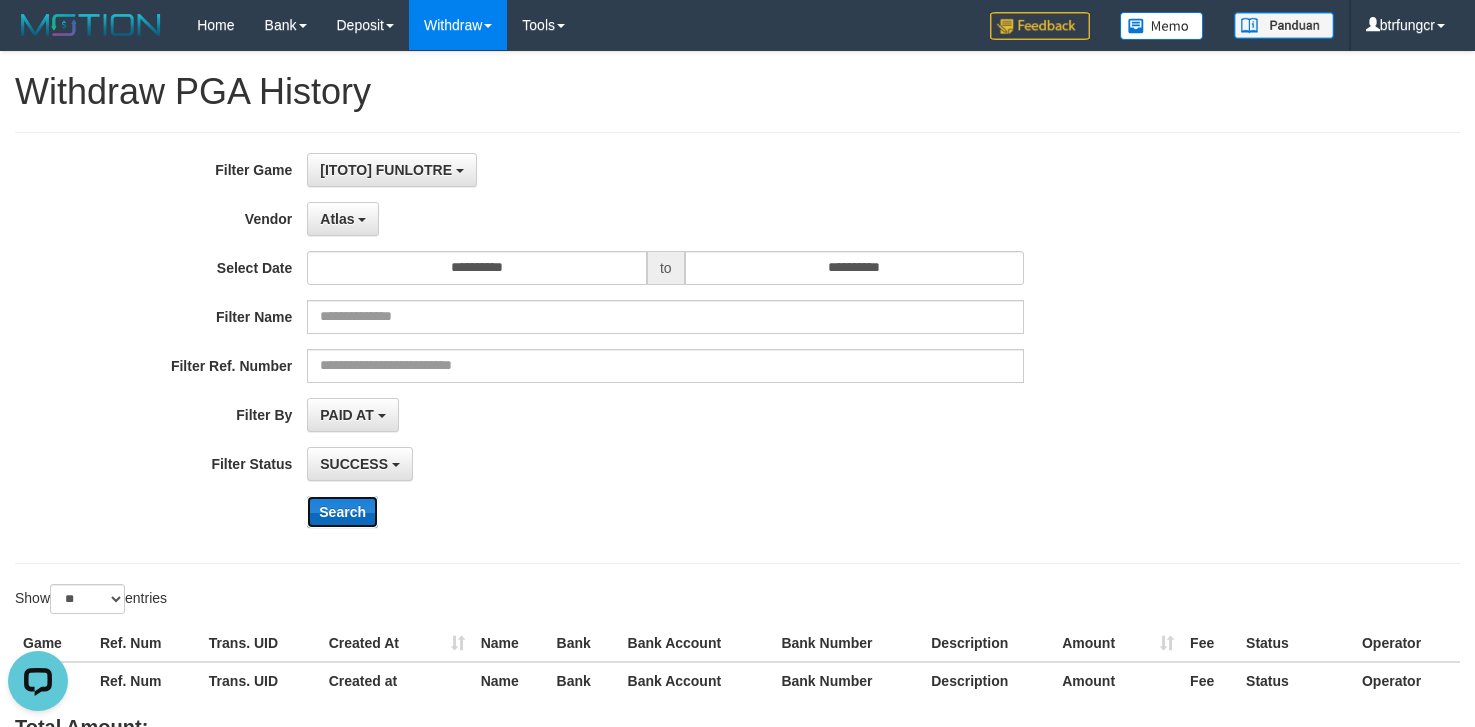 click on "Search" at bounding box center (342, 512) 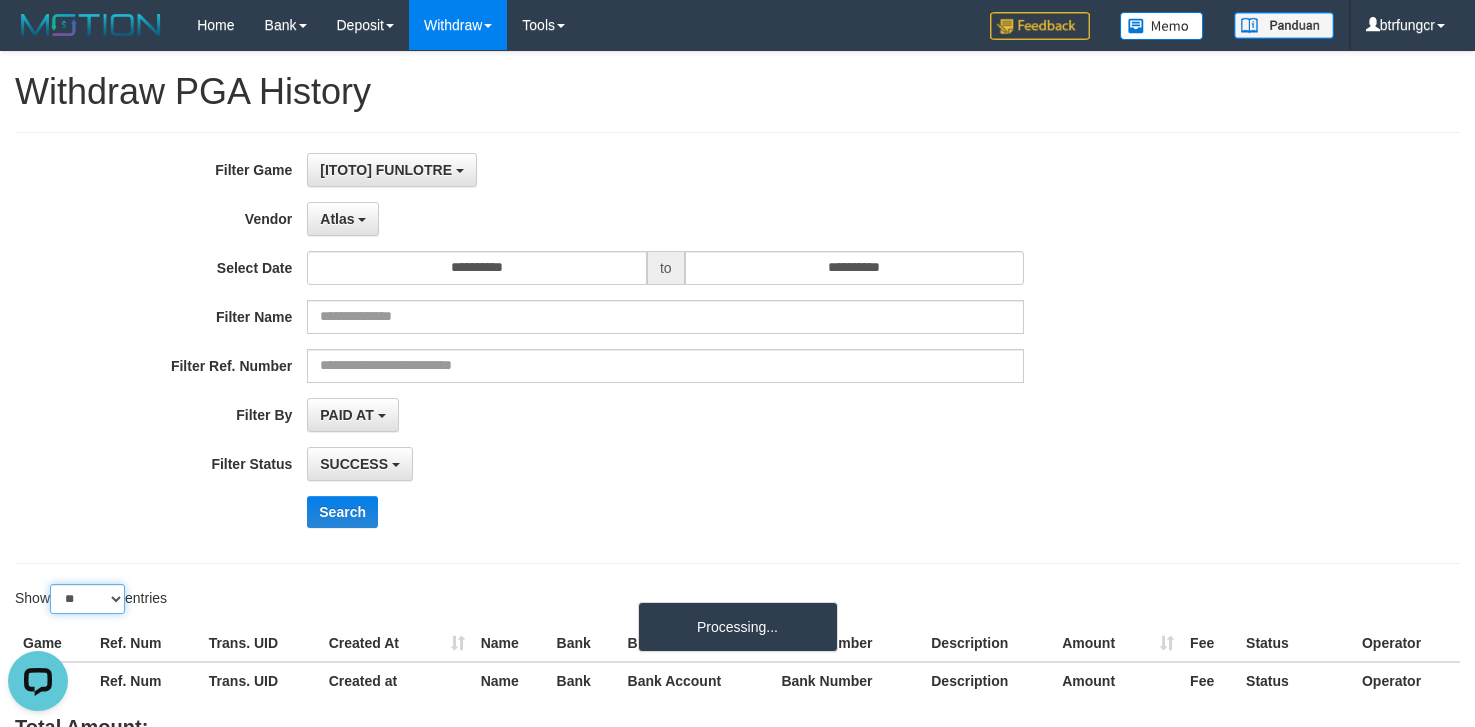 click on "** ** ** ***" at bounding box center (87, 599) 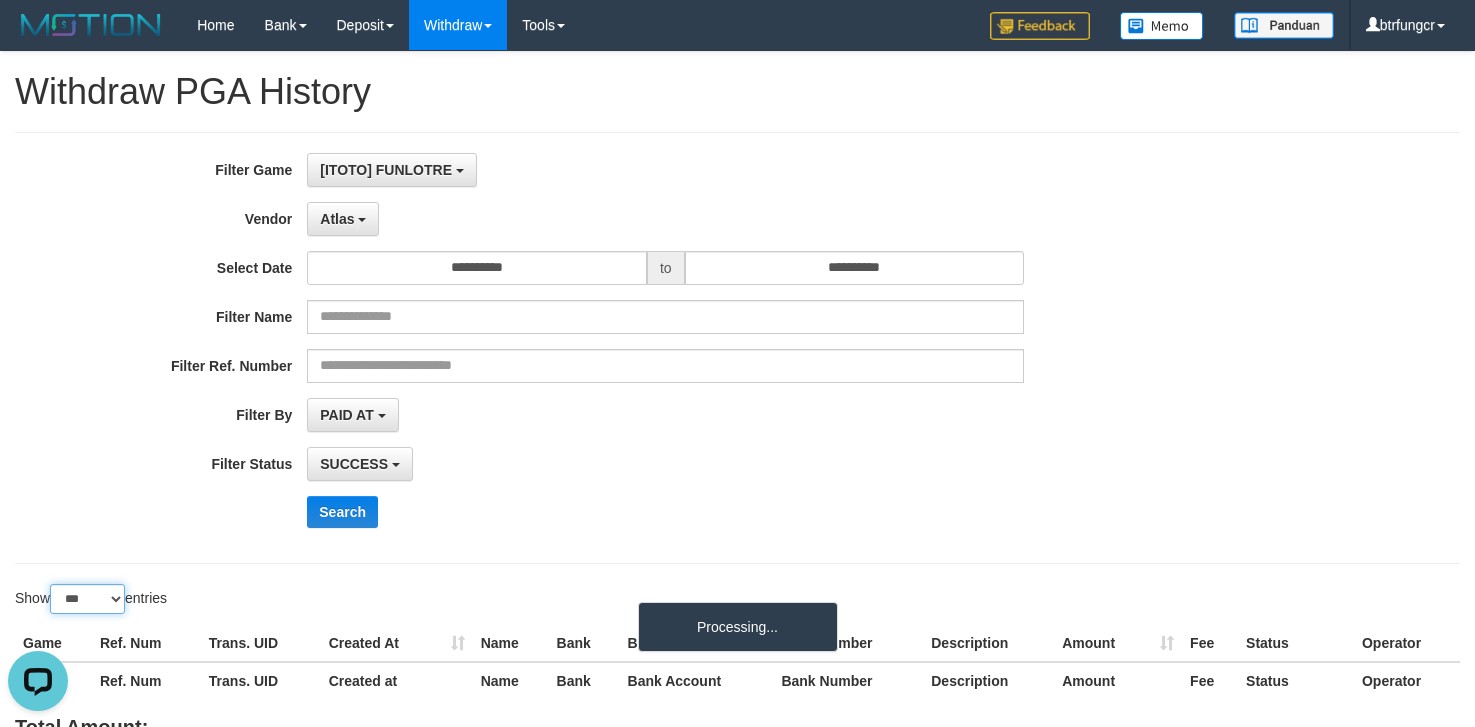 click on "** ** ** ***" at bounding box center (87, 599) 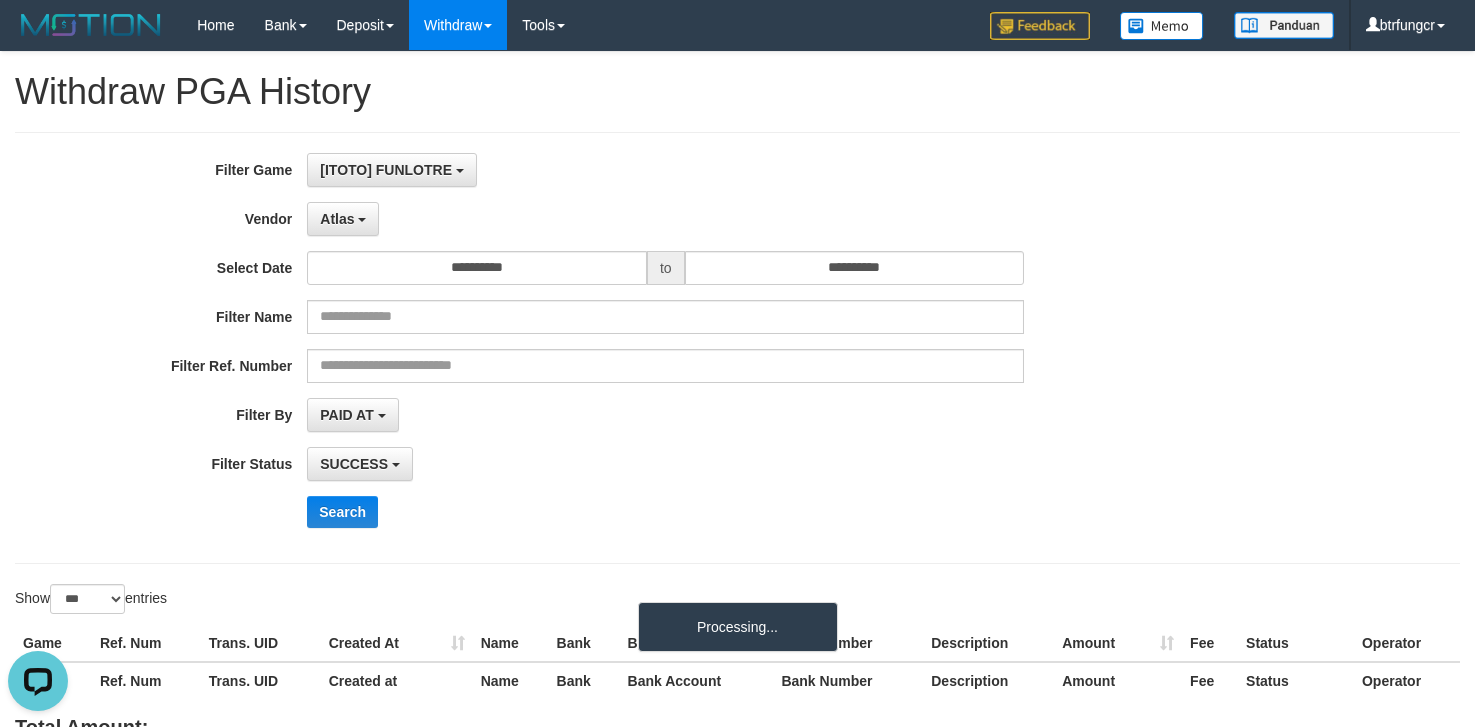 click on "**********" at bounding box center (614, 268) 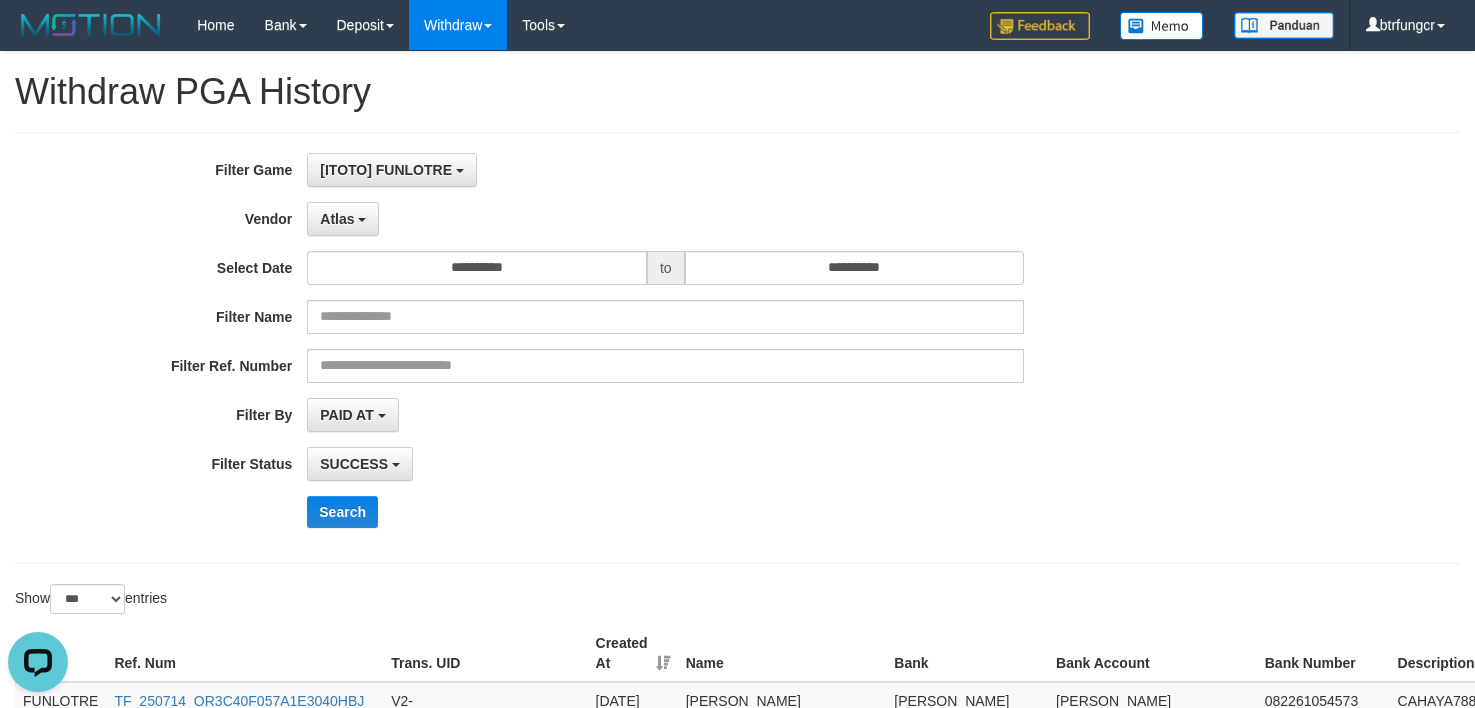 click on "PAID AT
PAID AT
CREATED AT" at bounding box center [665, 415] 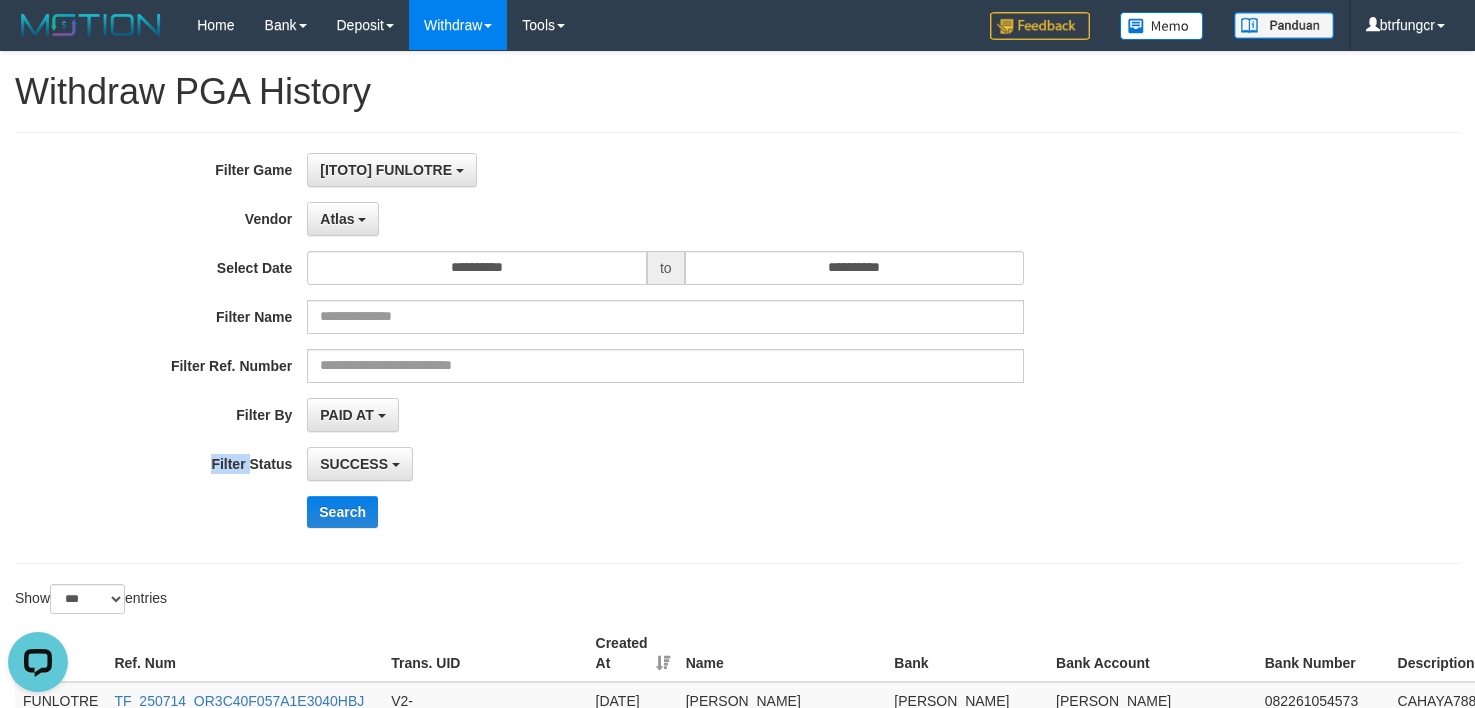 click on "PAID AT
PAID AT
CREATED AT" at bounding box center (665, 415) 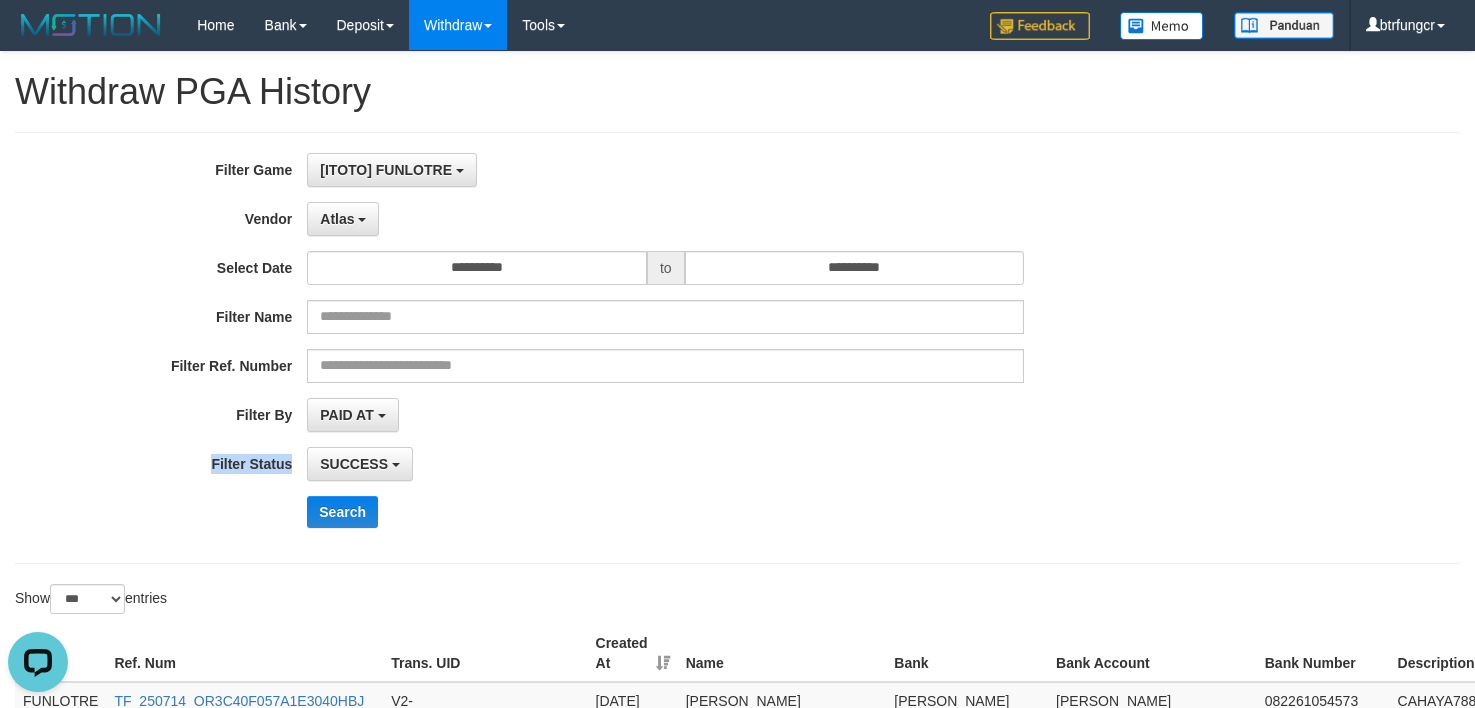 click on "PAID AT
PAID AT
CREATED AT" at bounding box center [665, 415] 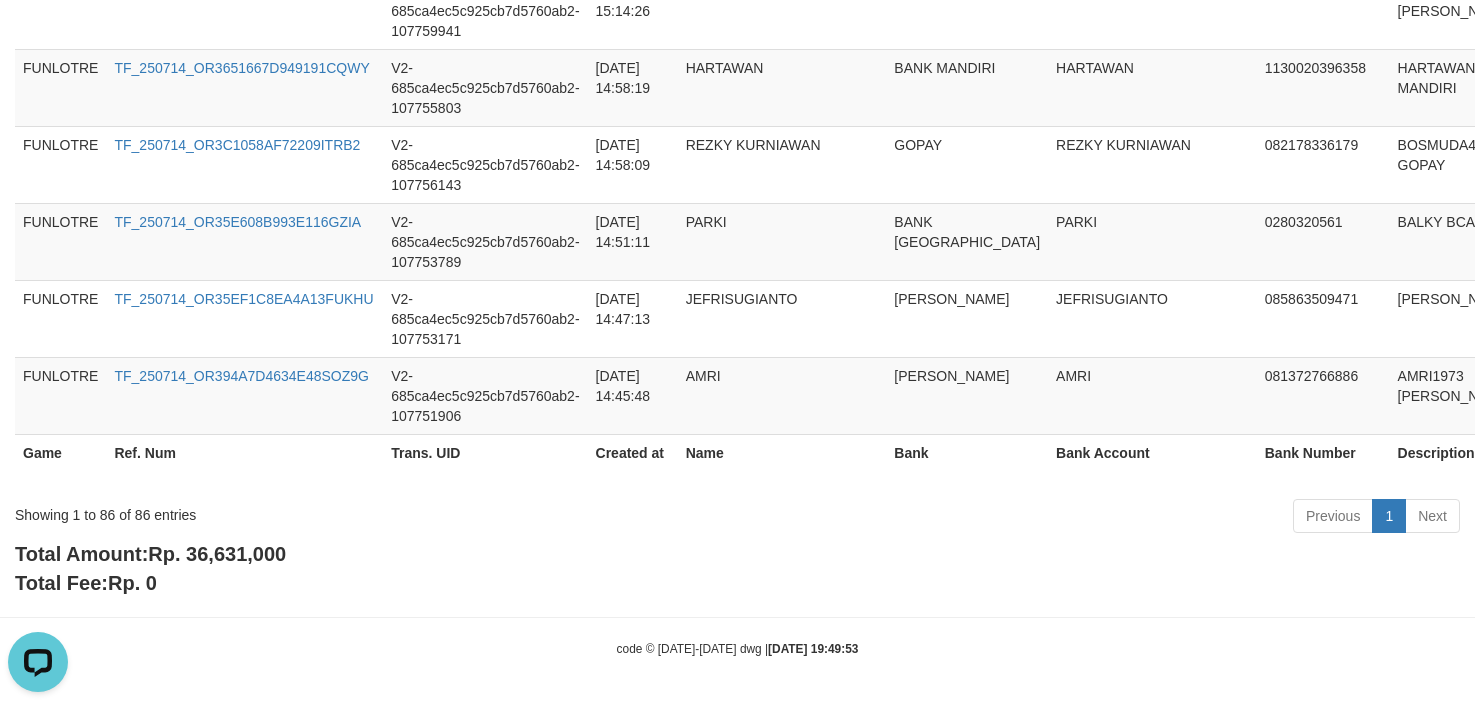 click on "Rp. 36,631,000" at bounding box center [217, 554] 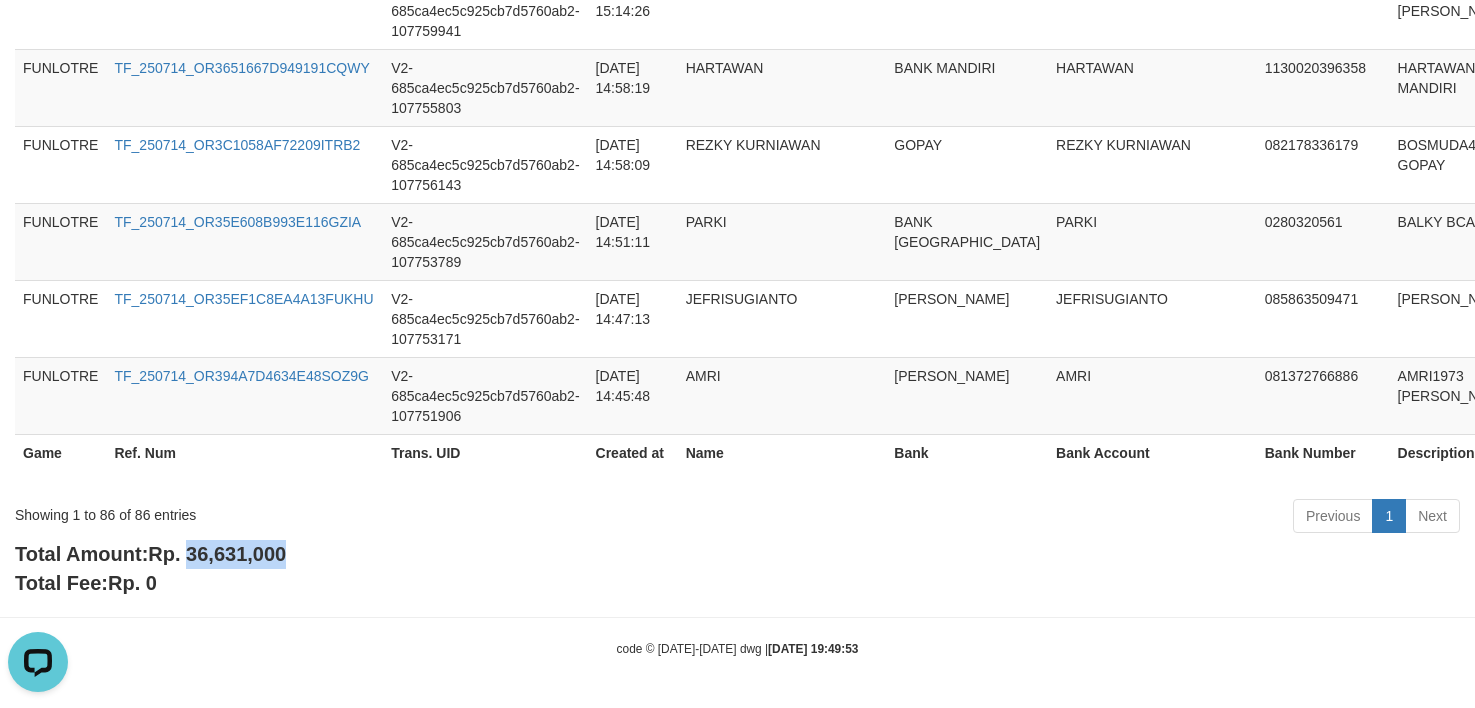 click on "Rp. 36,631,000" at bounding box center (217, 554) 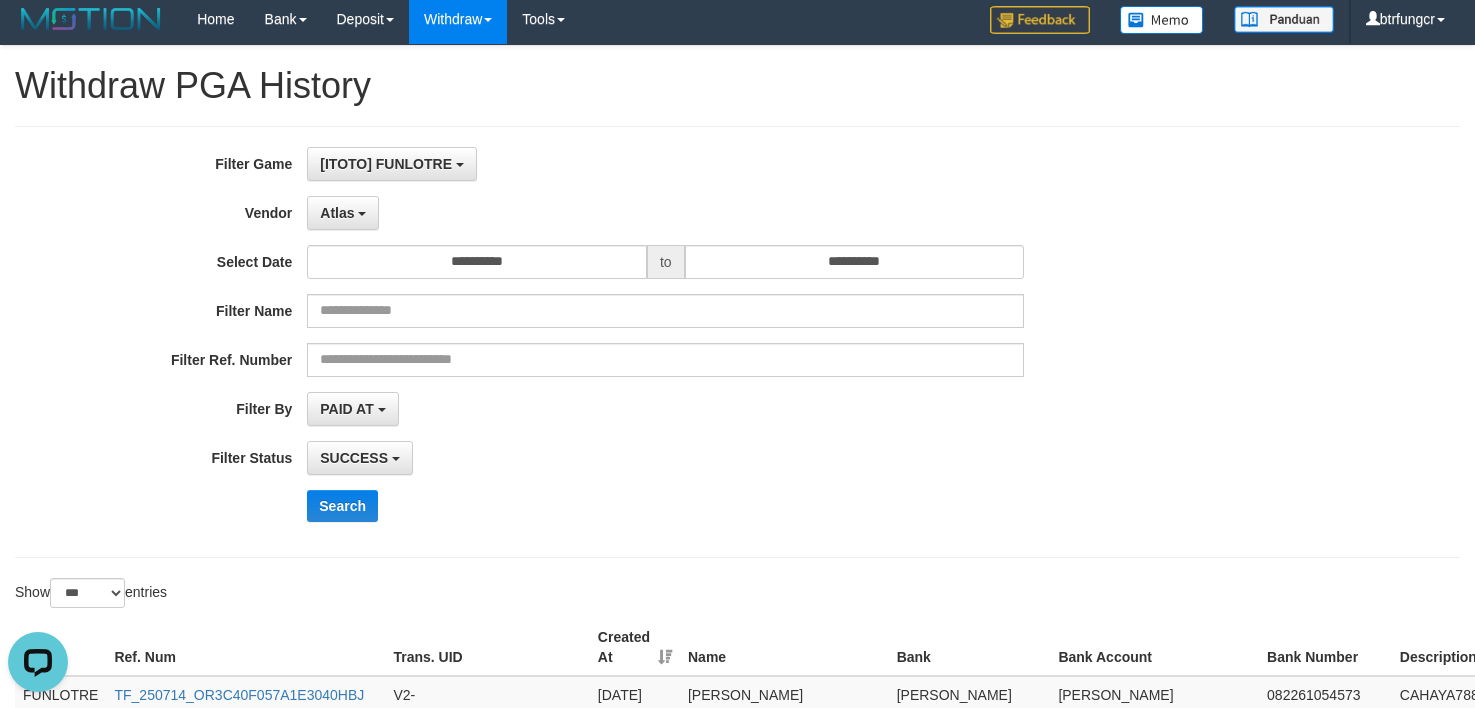 scroll, scrollTop: 0, scrollLeft: 0, axis: both 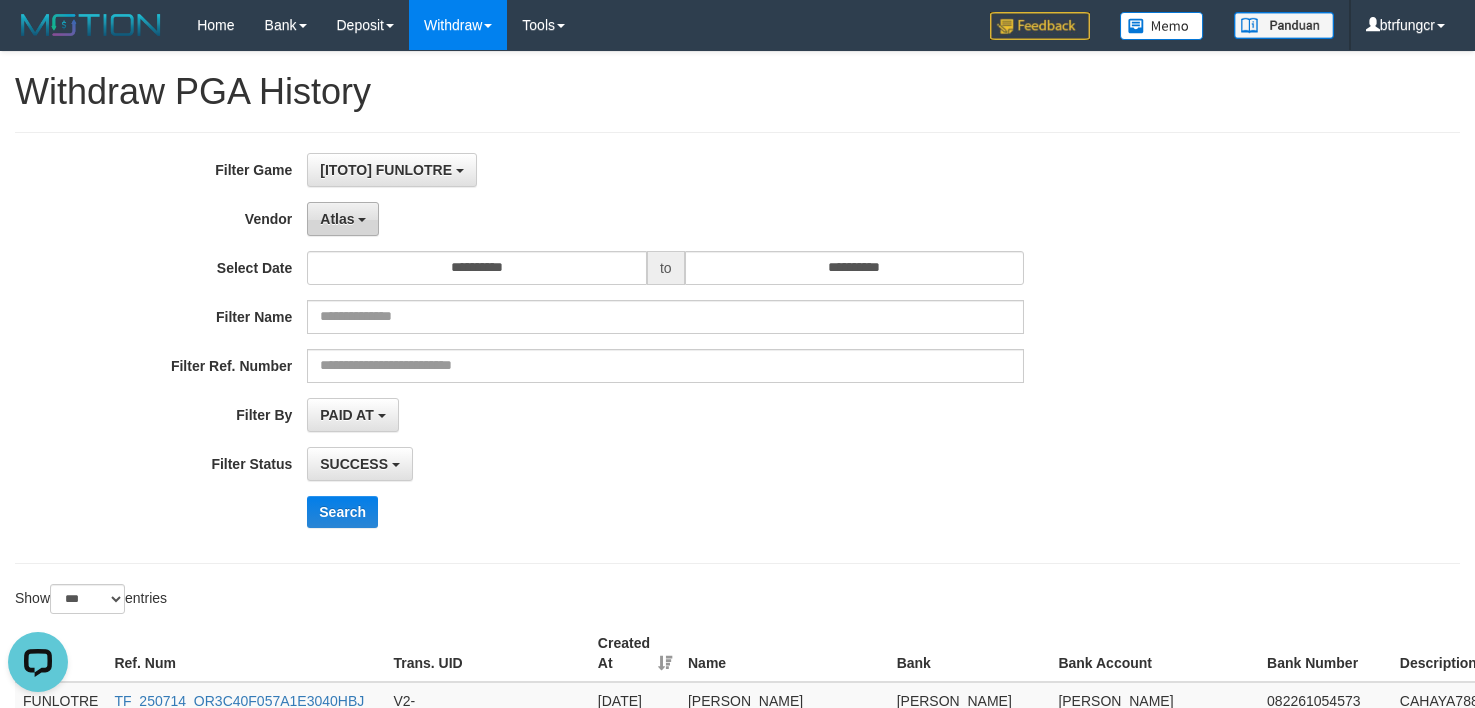click on "Atlas" at bounding box center (343, 219) 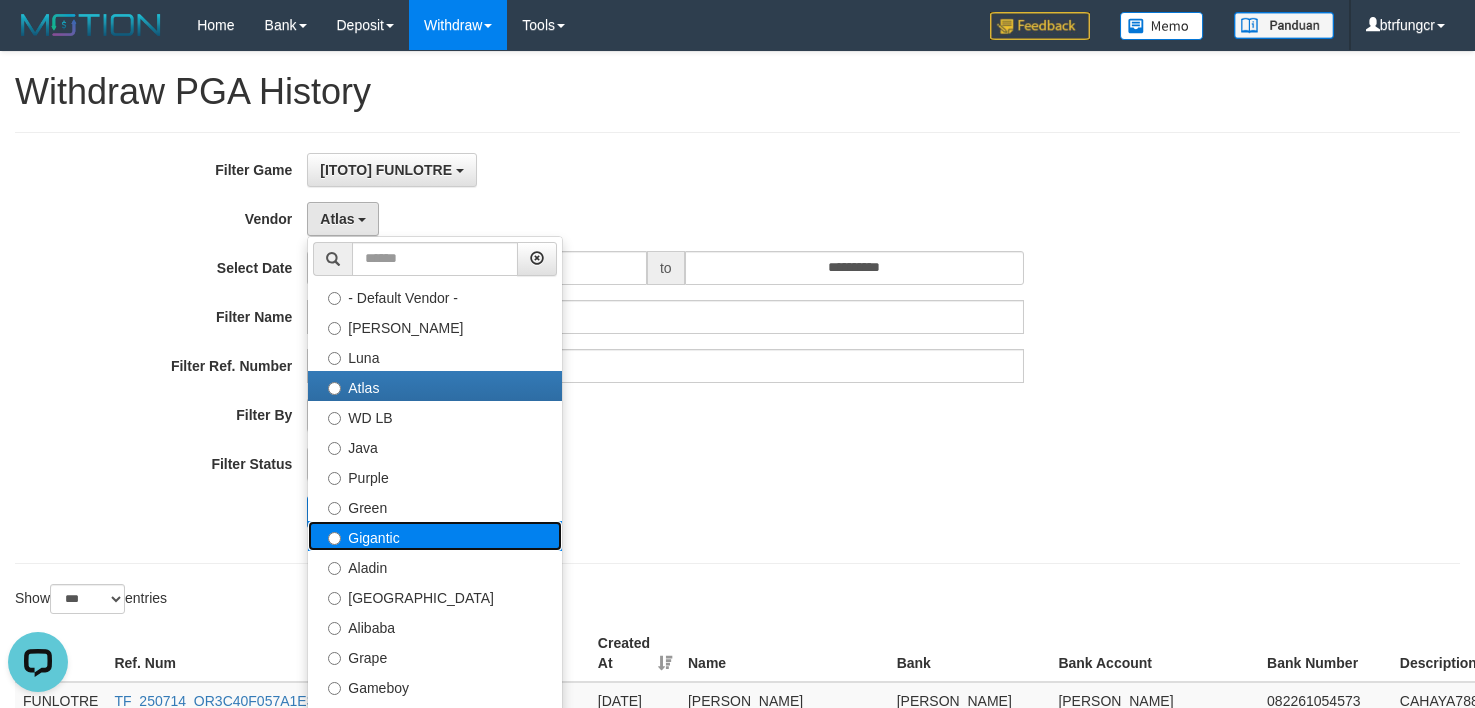 click on "Gigantic" at bounding box center (435, 536) 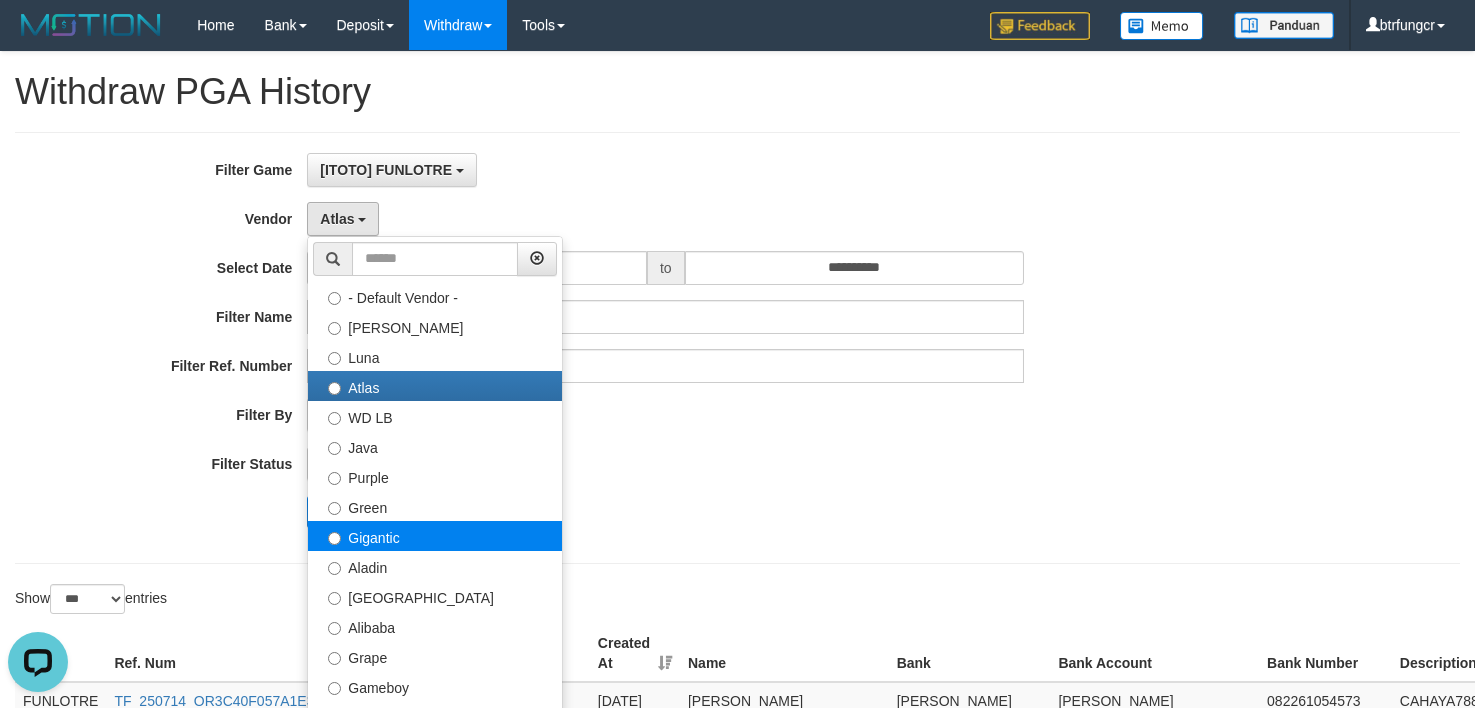 select on "**********" 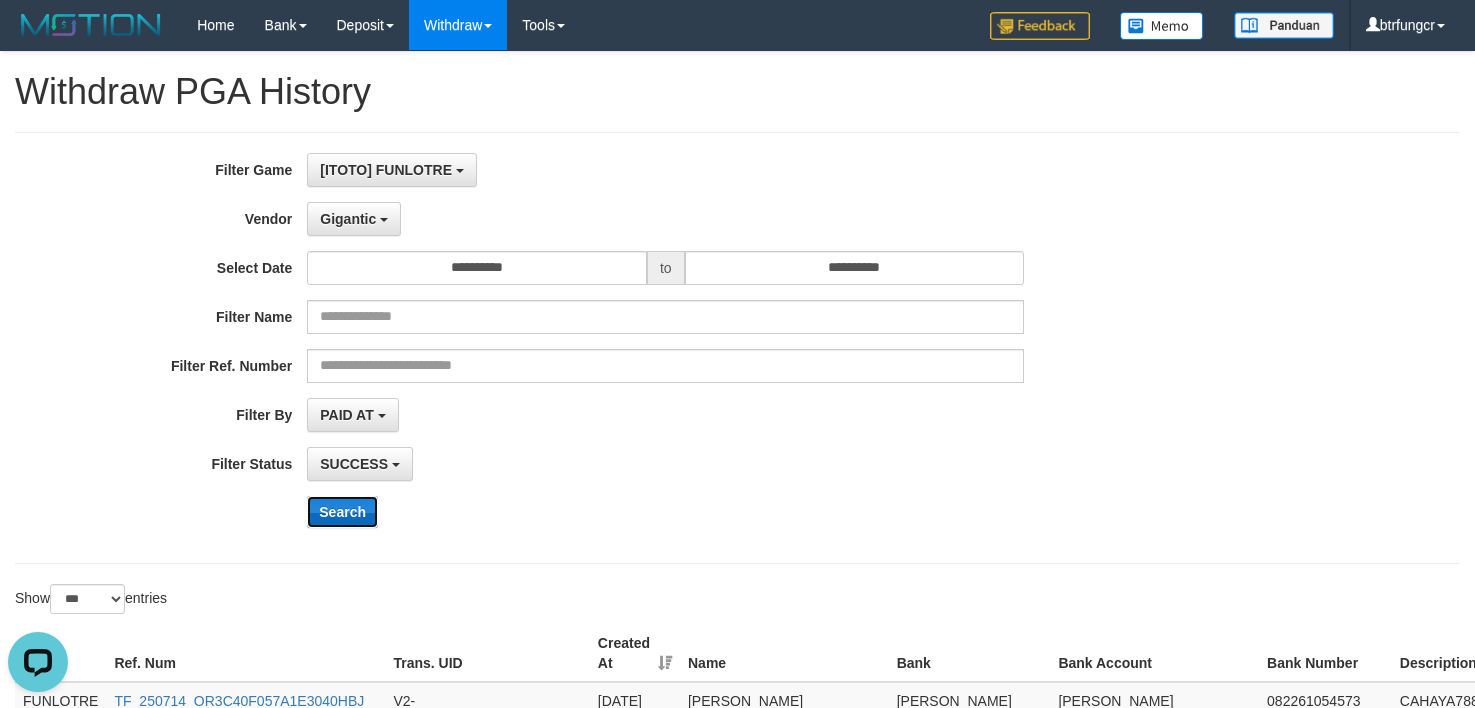 click on "Search" at bounding box center (342, 512) 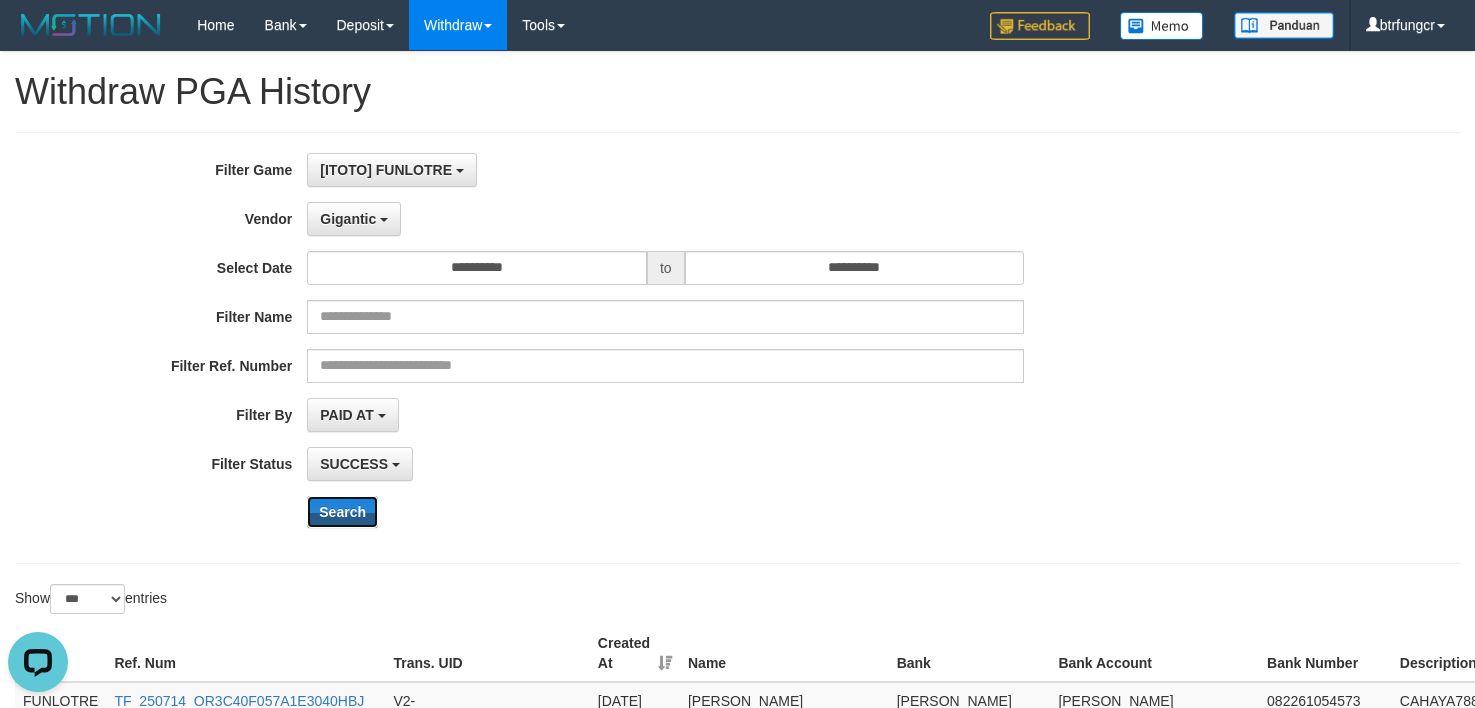 scroll, scrollTop: 500, scrollLeft: 0, axis: vertical 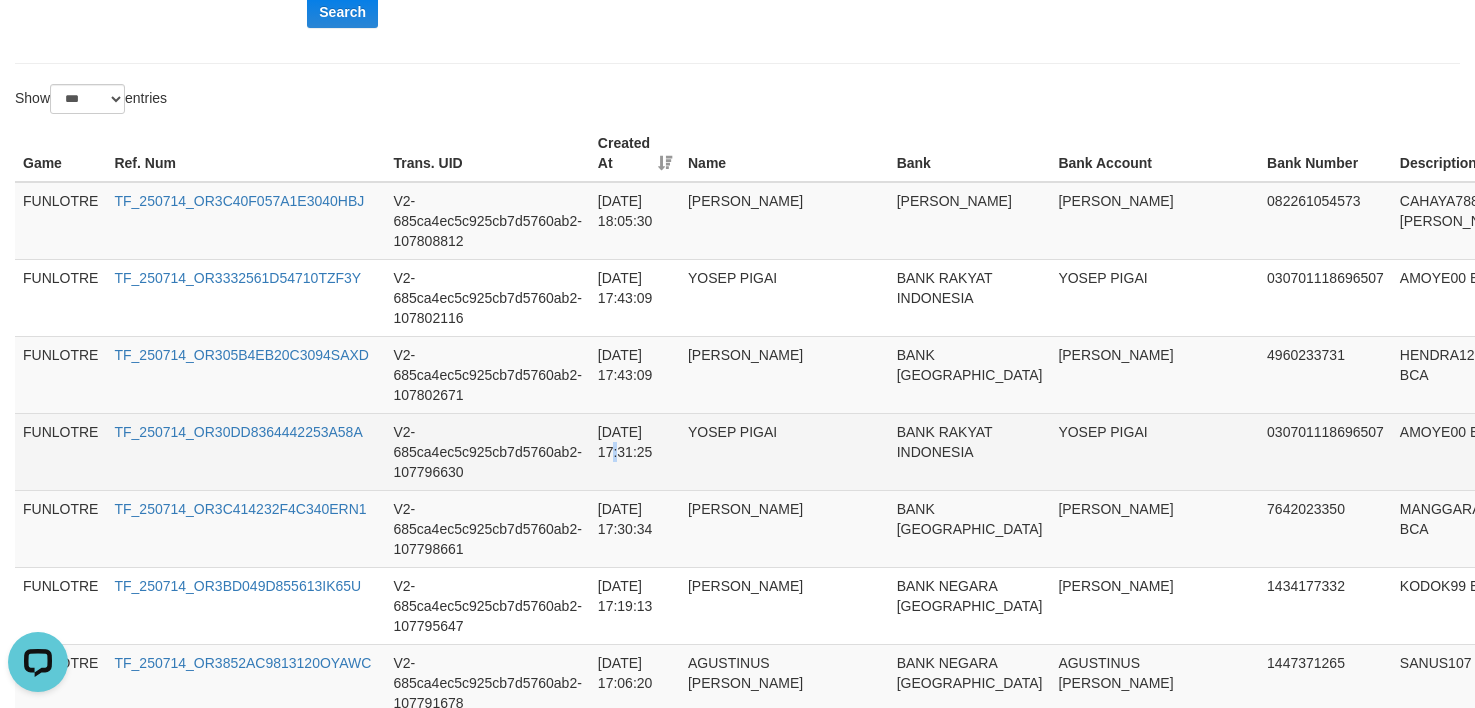 click on "[DATE] 17:31:25" at bounding box center [635, 451] 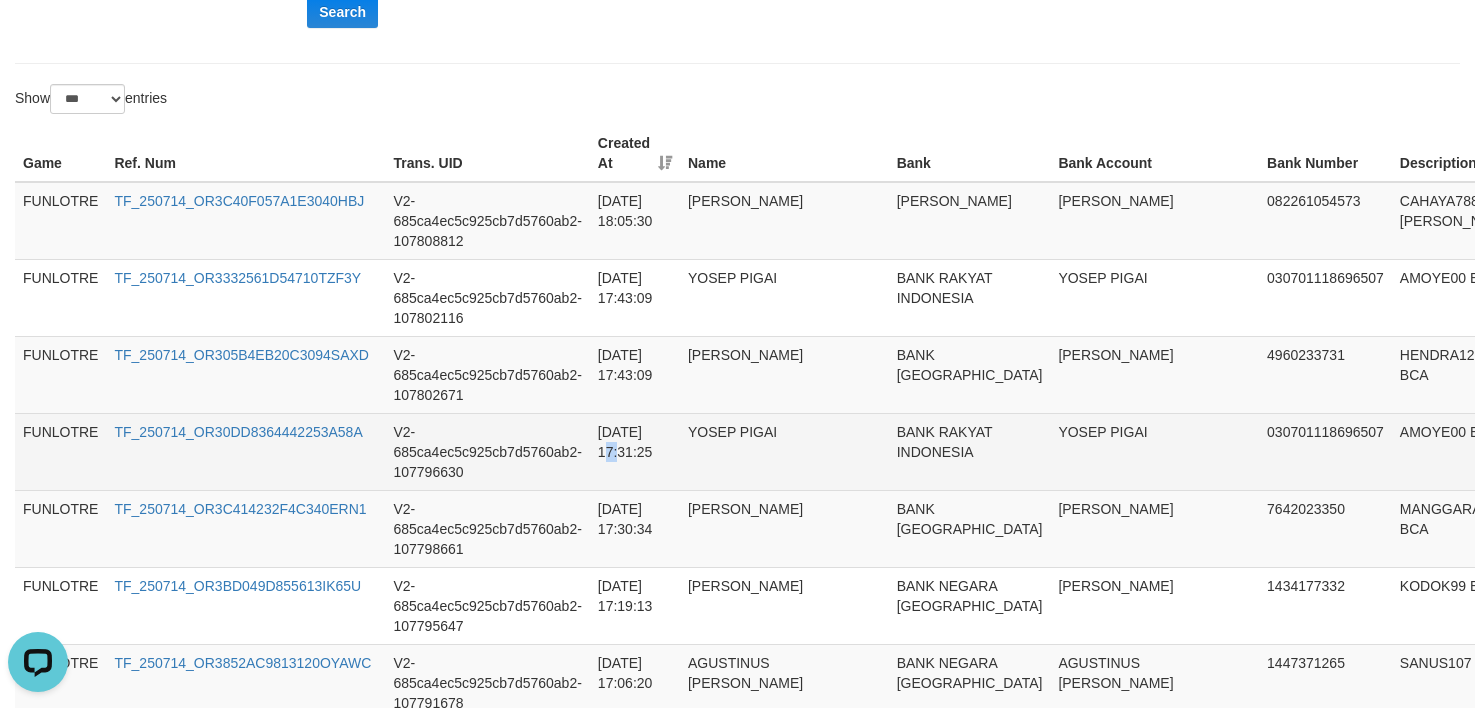 click on "[DATE] 17:31:25" at bounding box center [635, 451] 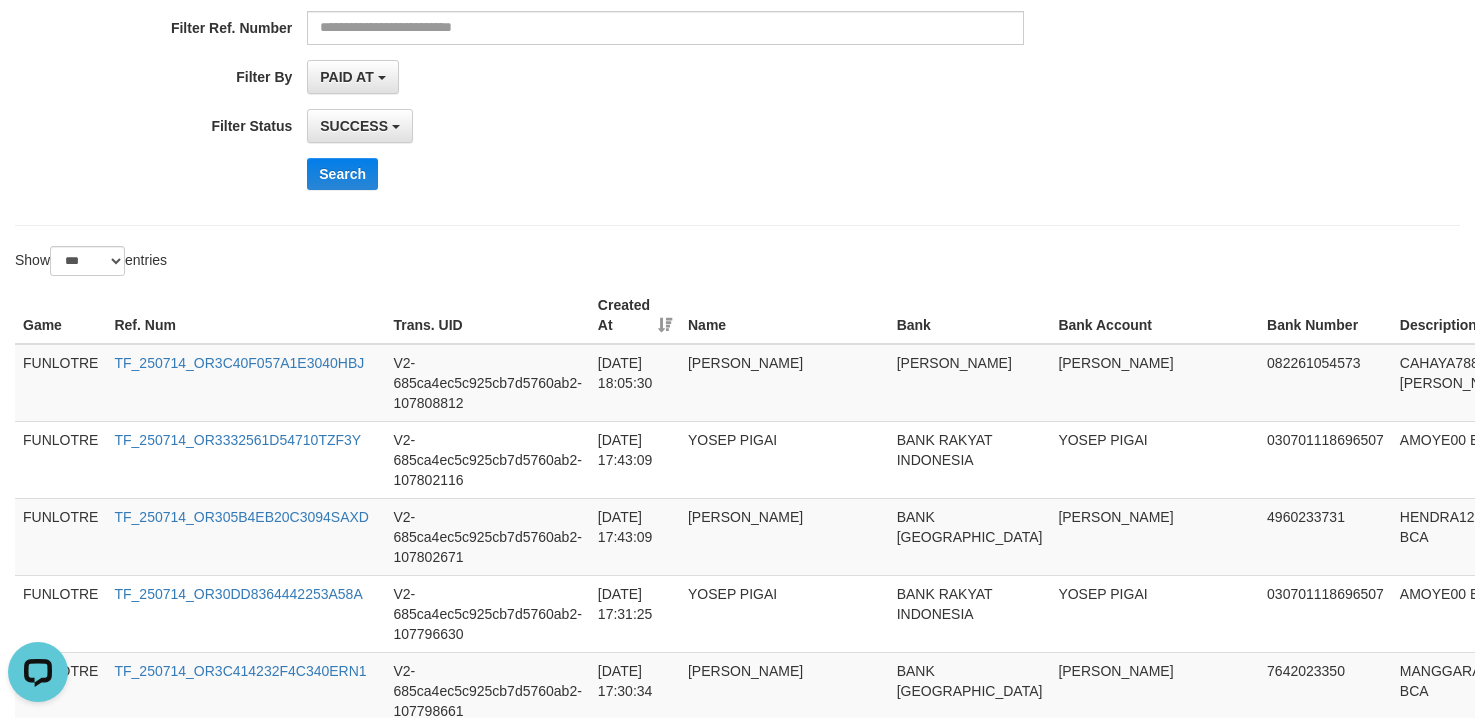 scroll, scrollTop: 0, scrollLeft: 0, axis: both 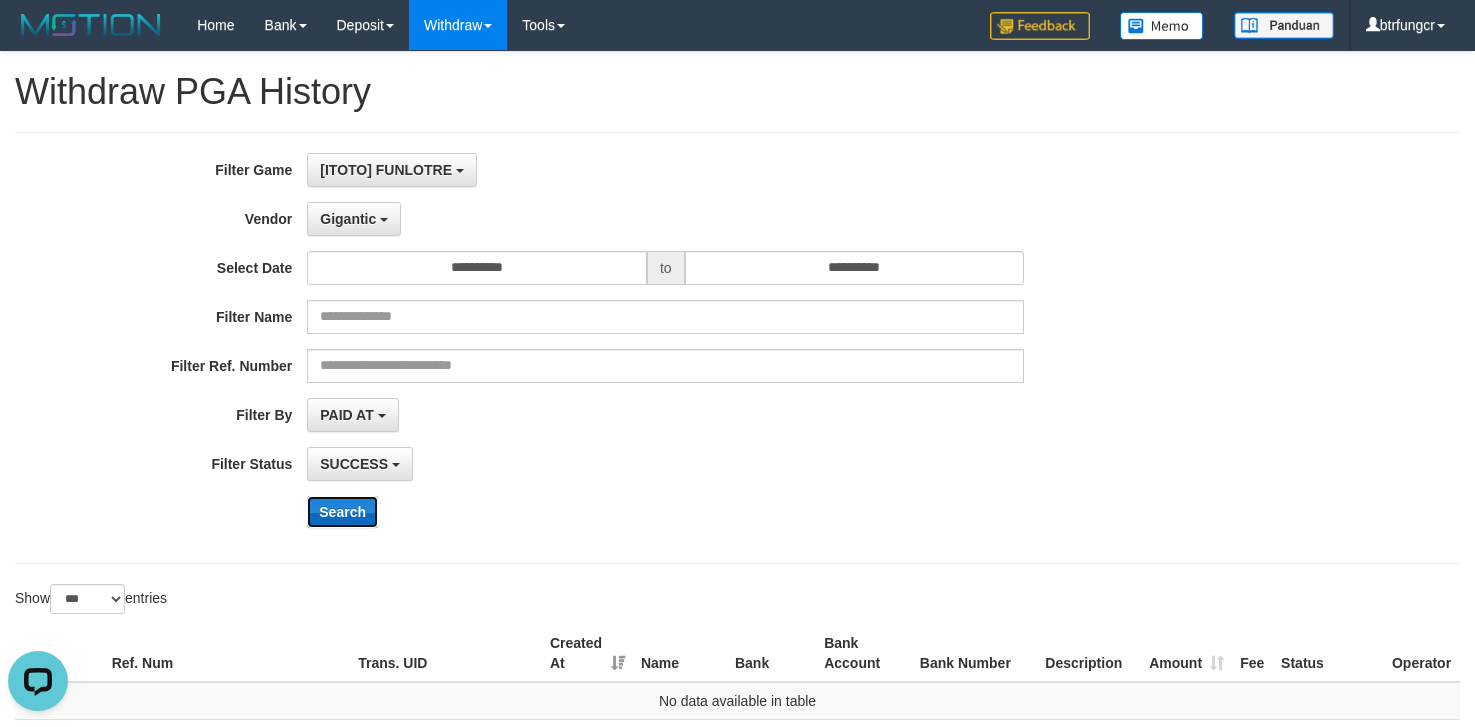 drag, startPoint x: 346, startPoint y: 511, endPoint x: 357, endPoint y: 511, distance: 11 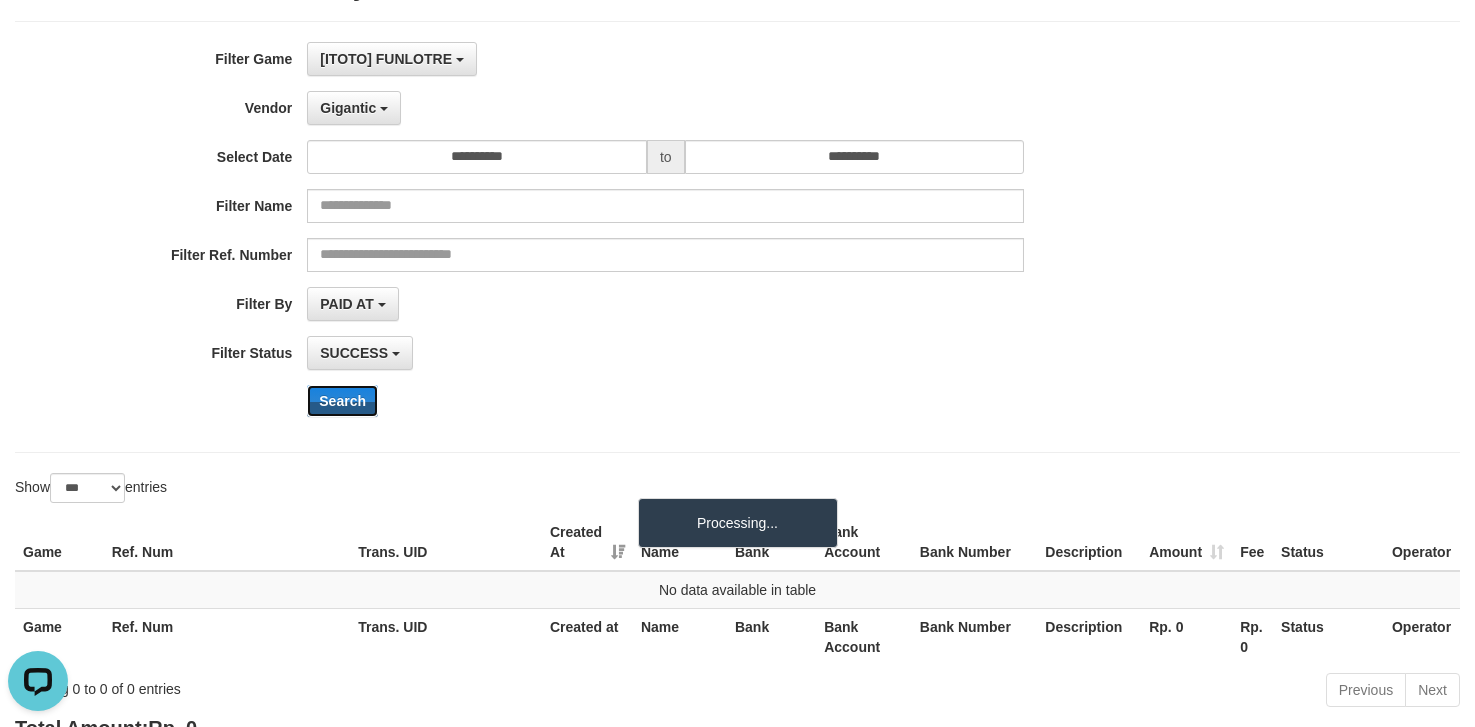 scroll, scrollTop: 0, scrollLeft: 0, axis: both 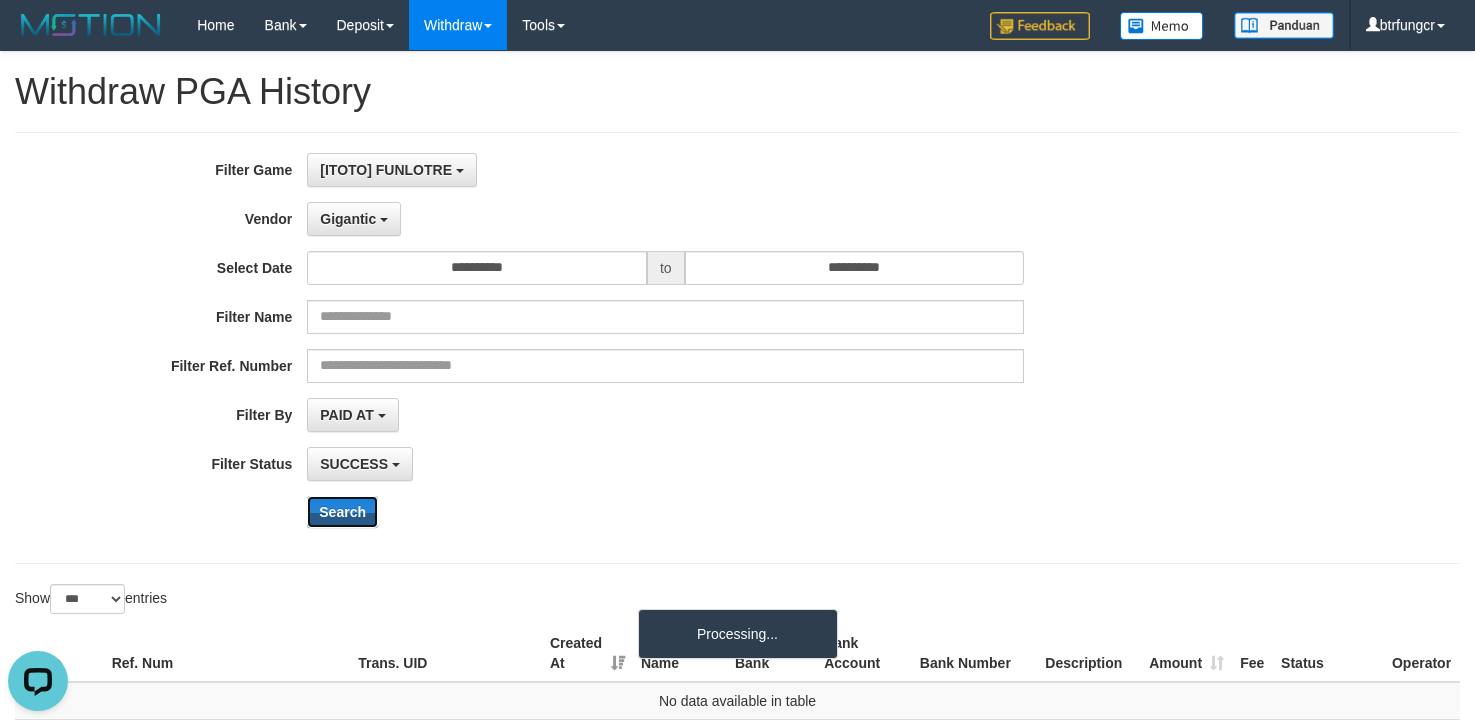 type 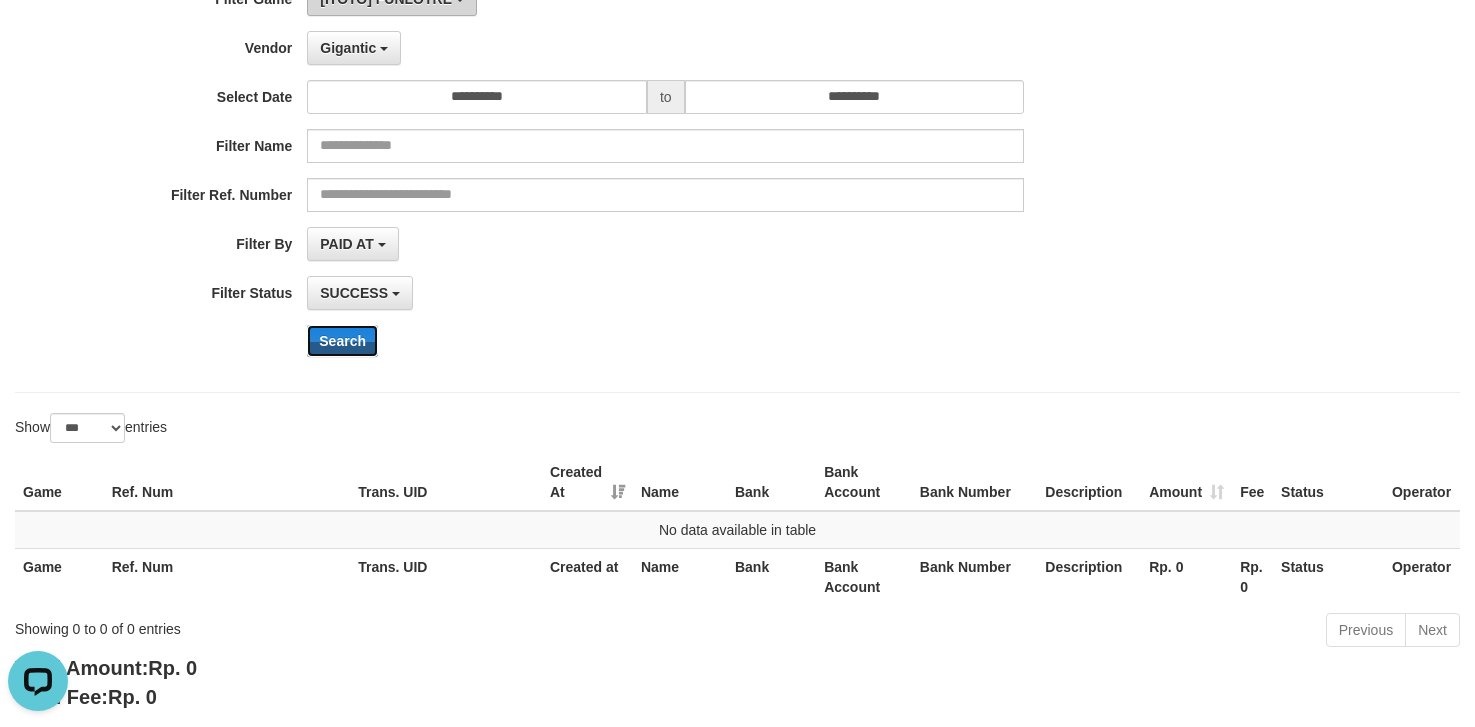 scroll, scrollTop: 0, scrollLeft: 0, axis: both 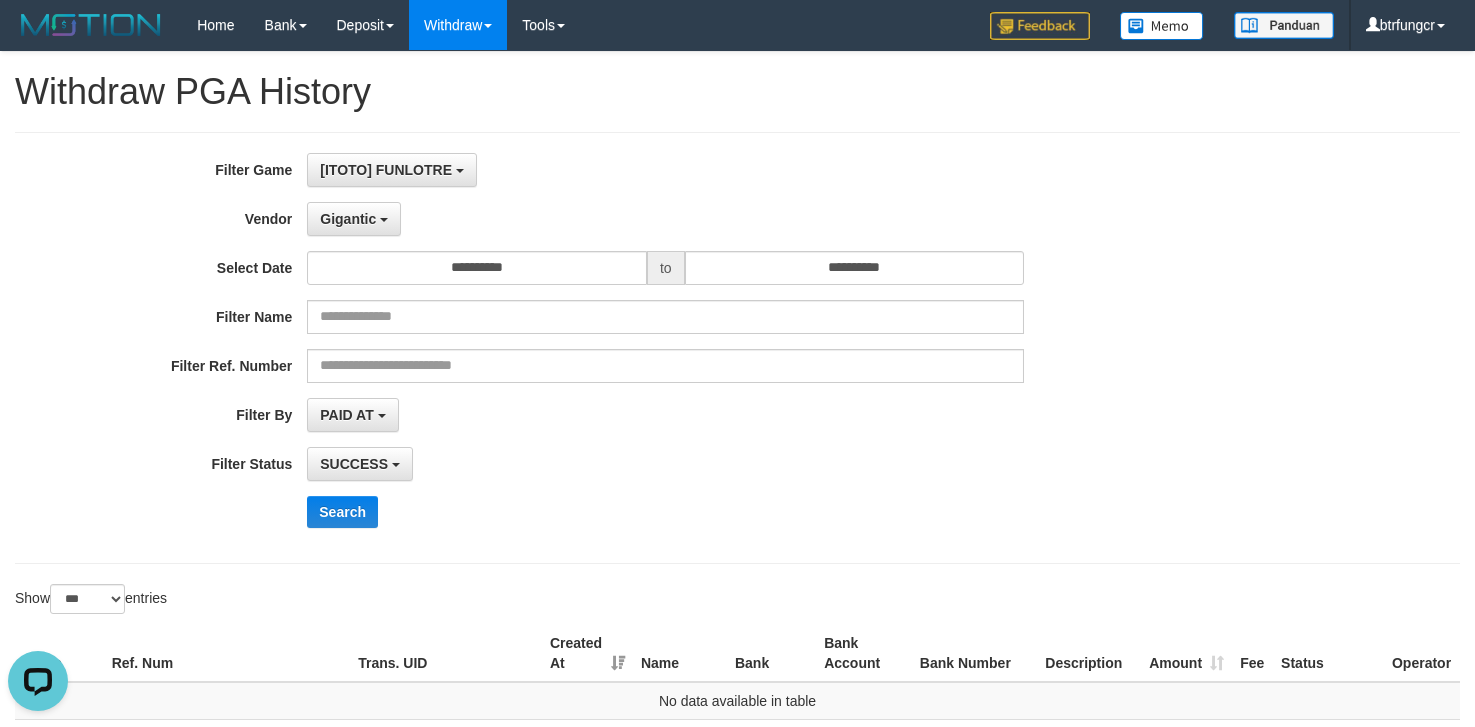 click on "Gigantic    - Default Vendor -  [PERSON_NAME]  Atlas  WD LB  Java  Purple  Green  Gigantic  Aladin  Dubai  Alibaba  Grape  Gameboy  Bigon  Allstar  Xtr  Gama  IBX11  Selat  Borde  Indahjualpulsa  Lemavo  Gogogoy  Itudo  Yuwanatopup  Sidikgame  Voucher100  Awalpulsa  Lambda  Combo  IBX3 NUANSATOPUP  IBX3 Pusatjualpulsa  IBX3 Itemgame  IBX3 SILAKSA  IBX3 Makmurvoucher  IBX3 MAKMURTOPUP  IBX3 Pilihvoucher" at bounding box center [665, 219] 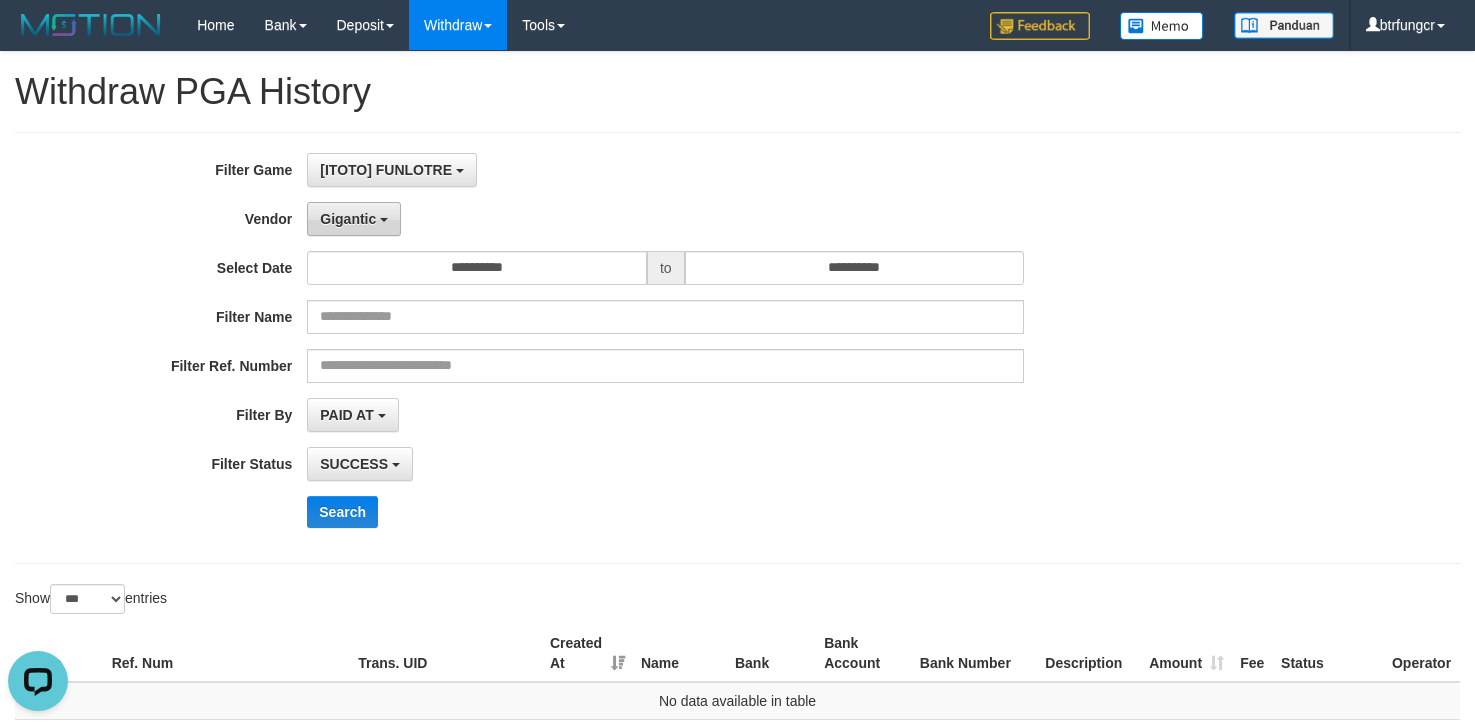 click on "Gigantic" at bounding box center (354, 219) 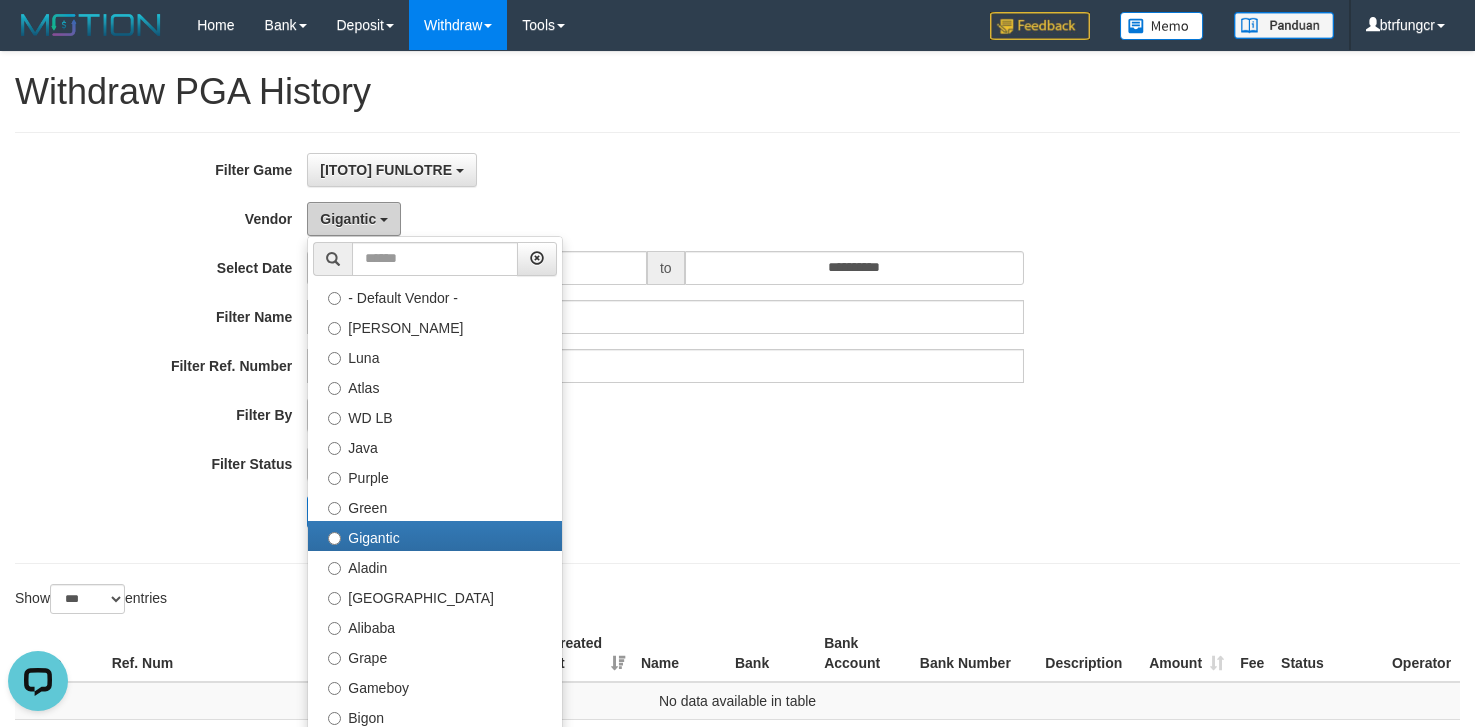 scroll, scrollTop: 500, scrollLeft: 0, axis: vertical 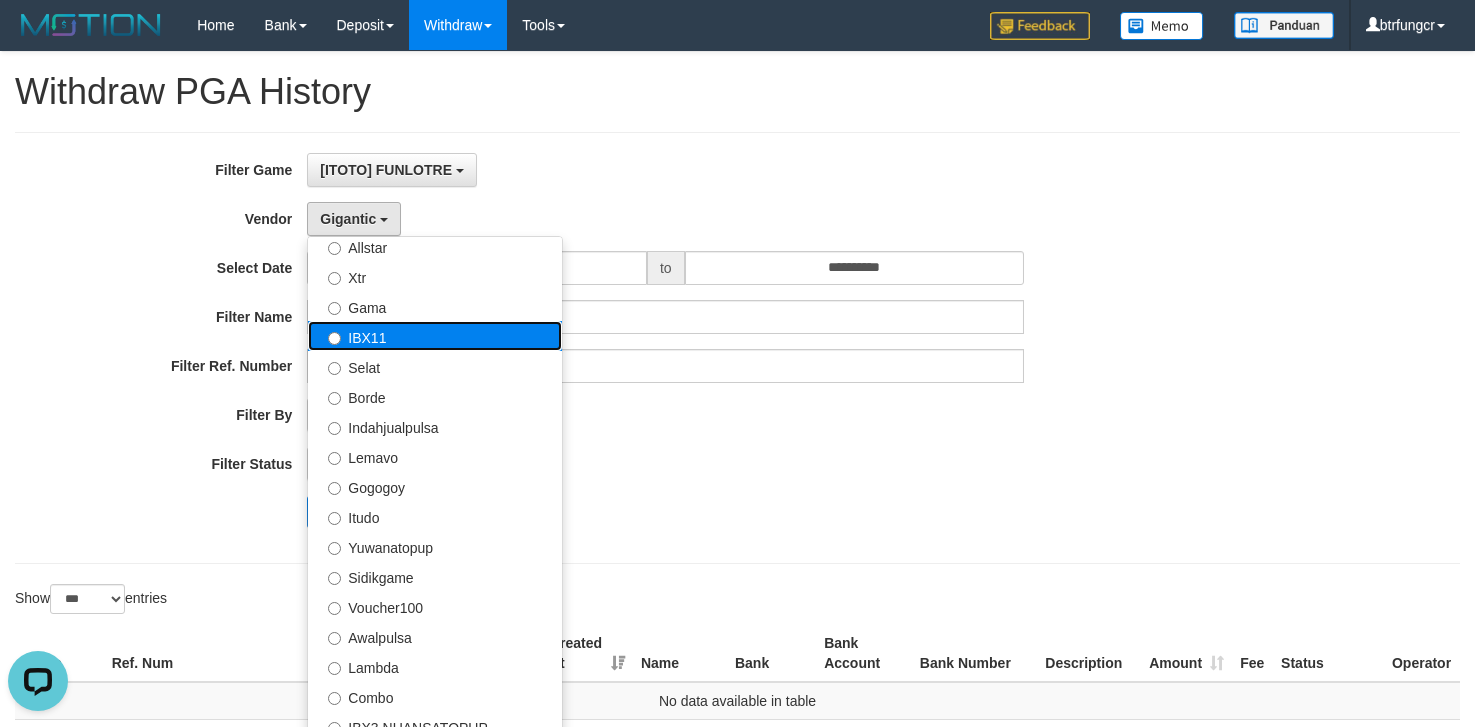 click on "IBX11" at bounding box center [435, 336] 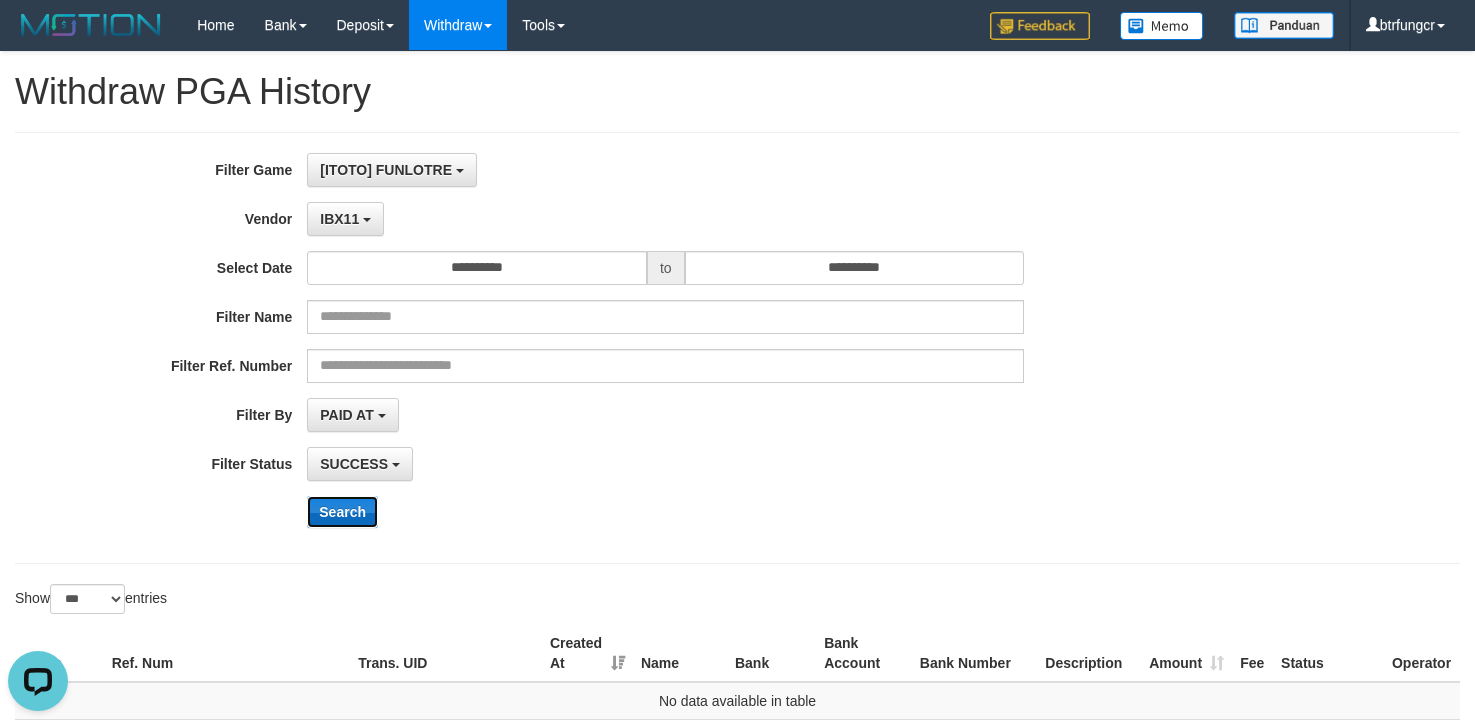 click on "Search" at bounding box center (342, 512) 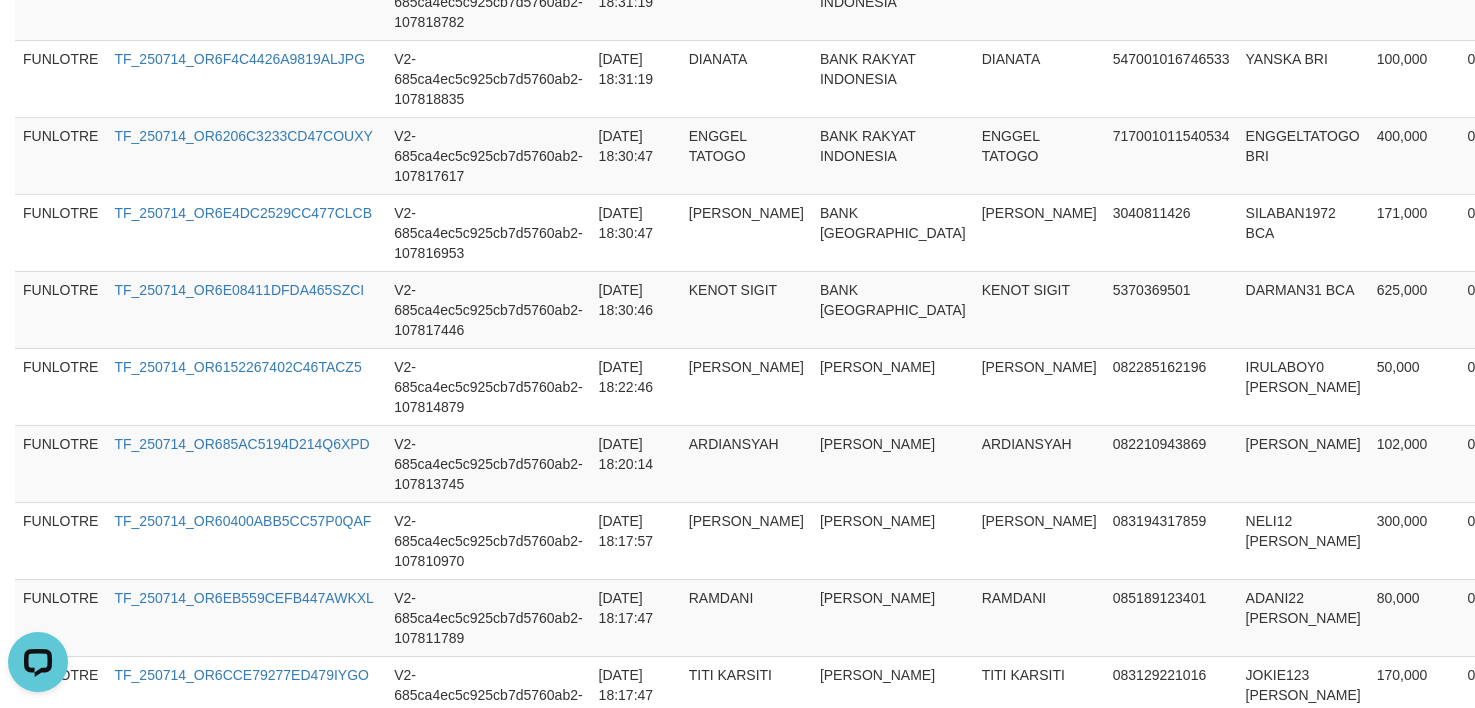 scroll, scrollTop: 4033, scrollLeft: 0, axis: vertical 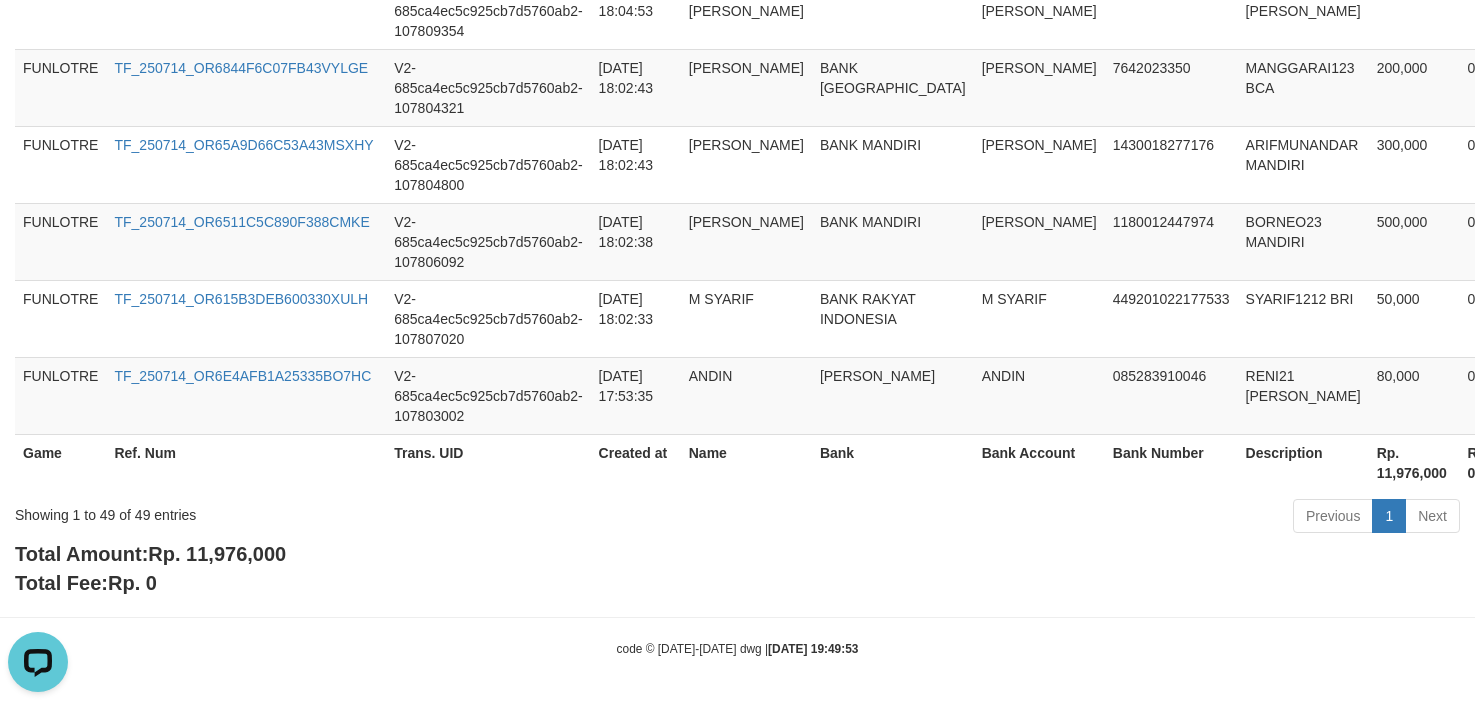 click on "Rp. 11,976,000" at bounding box center (217, 554) 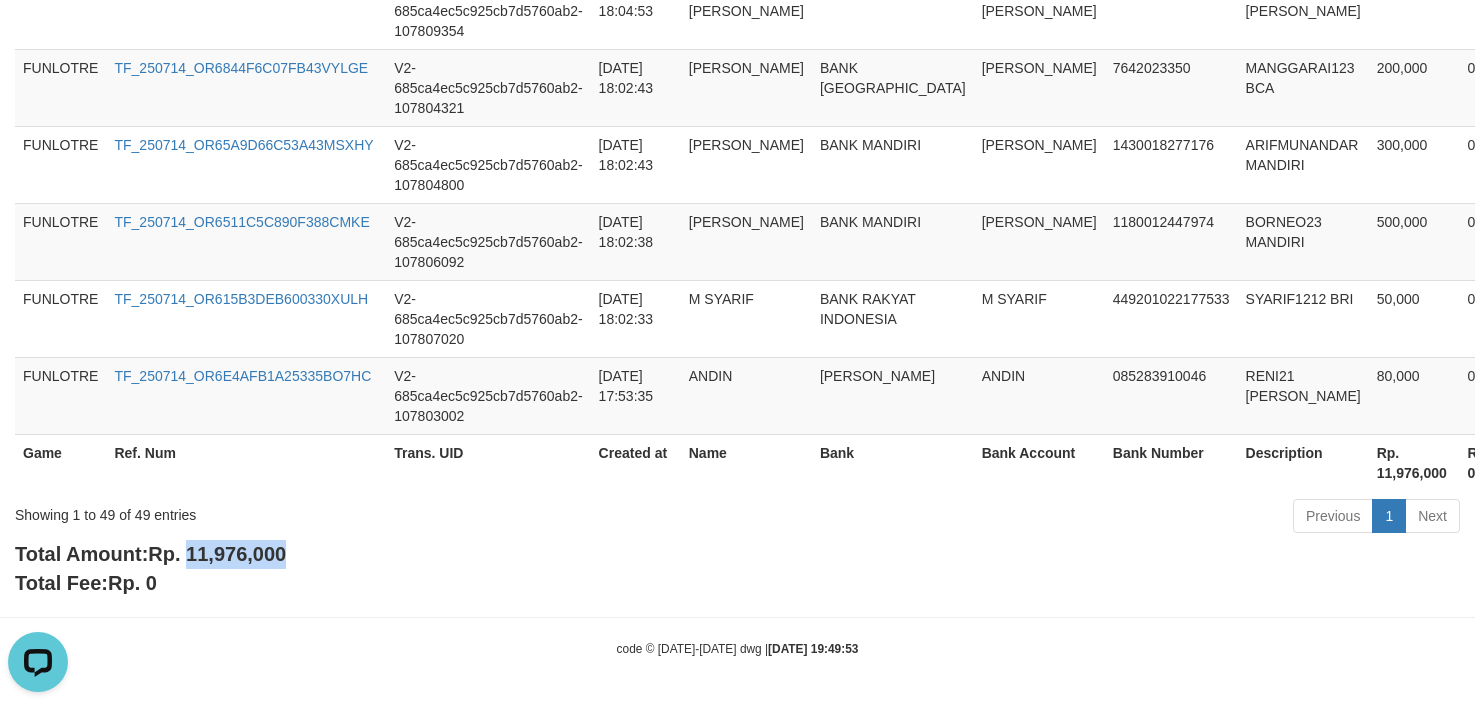click on "Rp. 11,976,000" at bounding box center (217, 554) 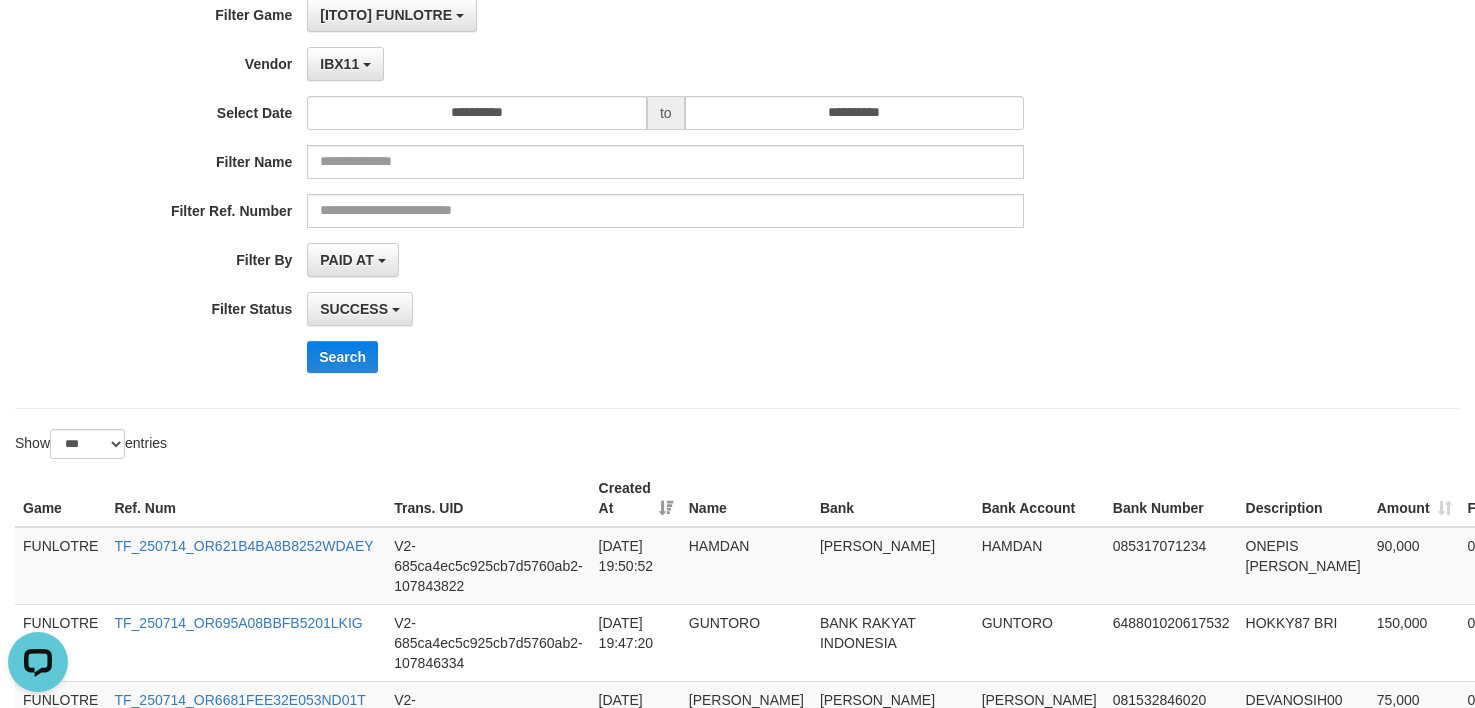 scroll, scrollTop: 0, scrollLeft: 0, axis: both 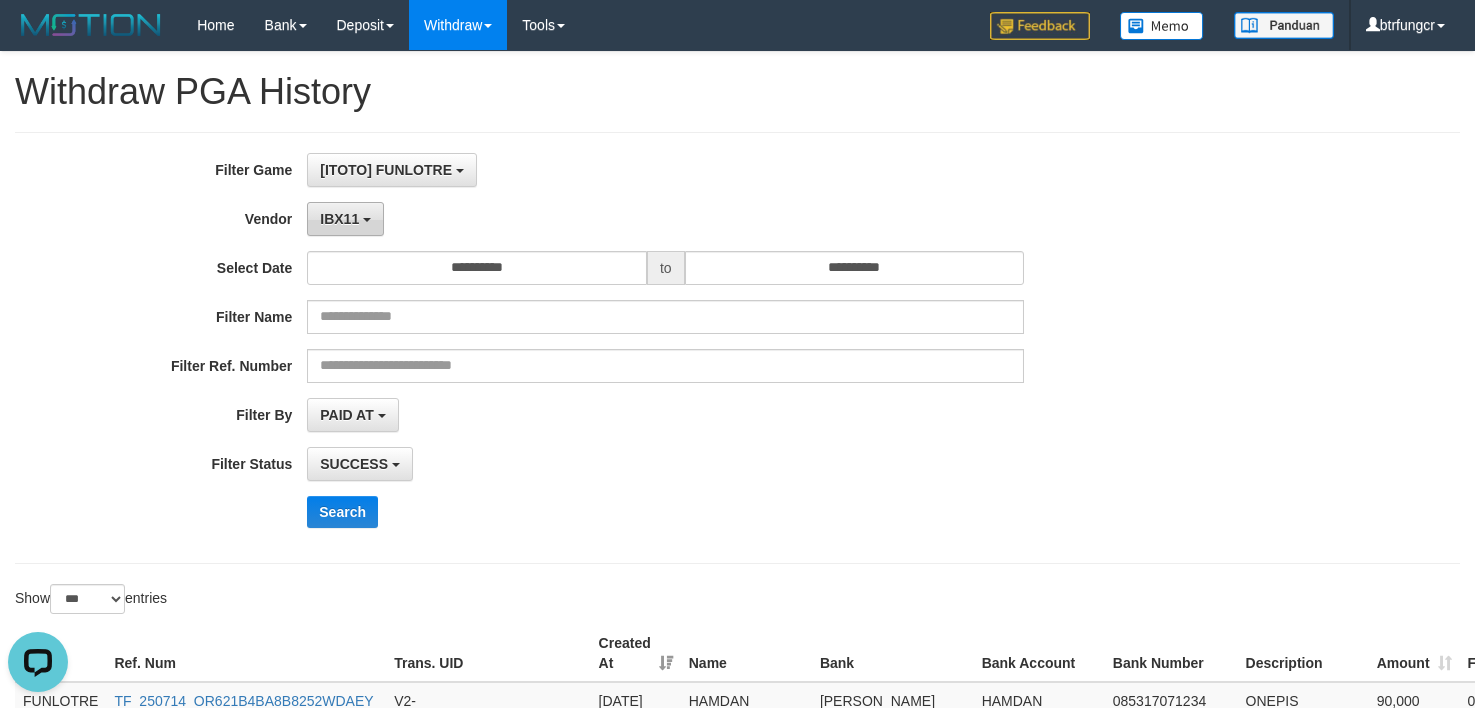 click on "IBX11" at bounding box center (345, 219) 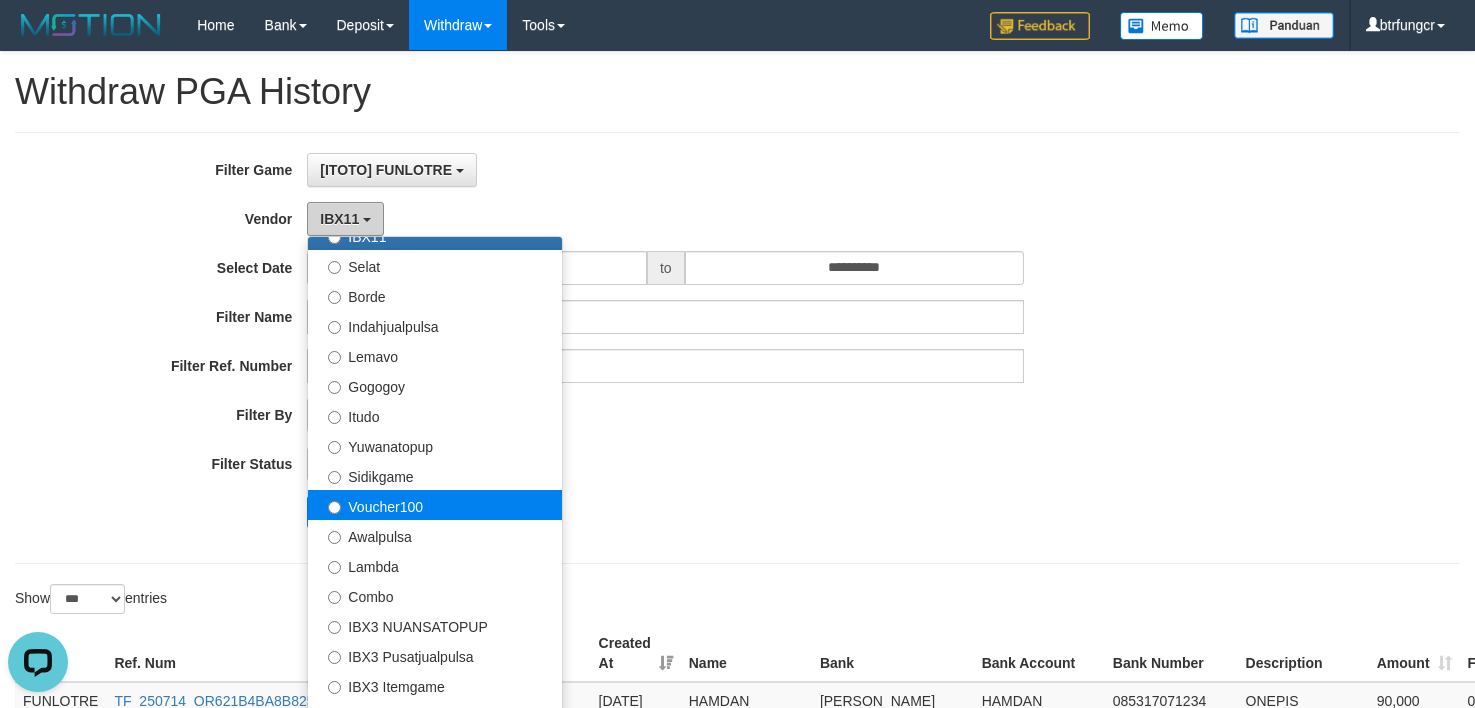 scroll, scrollTop: 686, scrollLeft: 0, axis: vertical 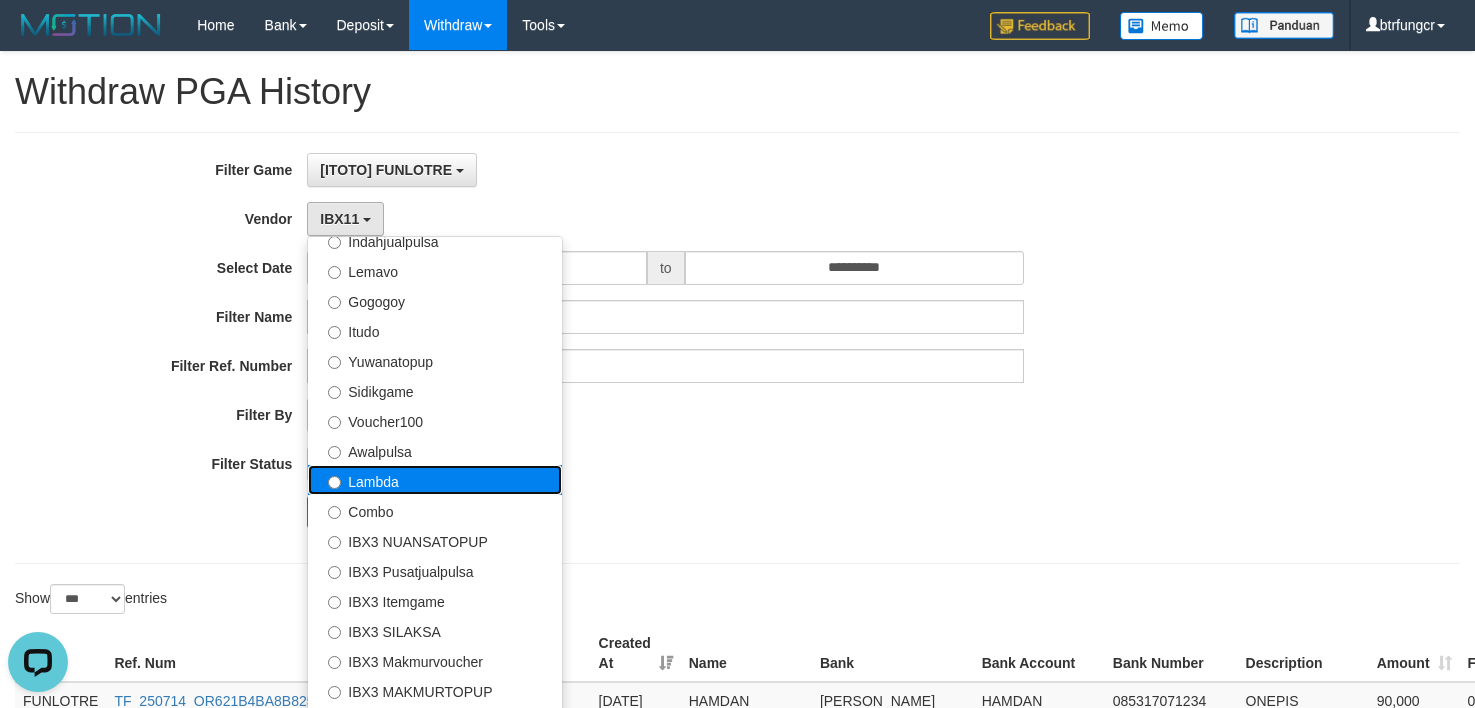 click on "Lambda" at bounding box center (435, 480) 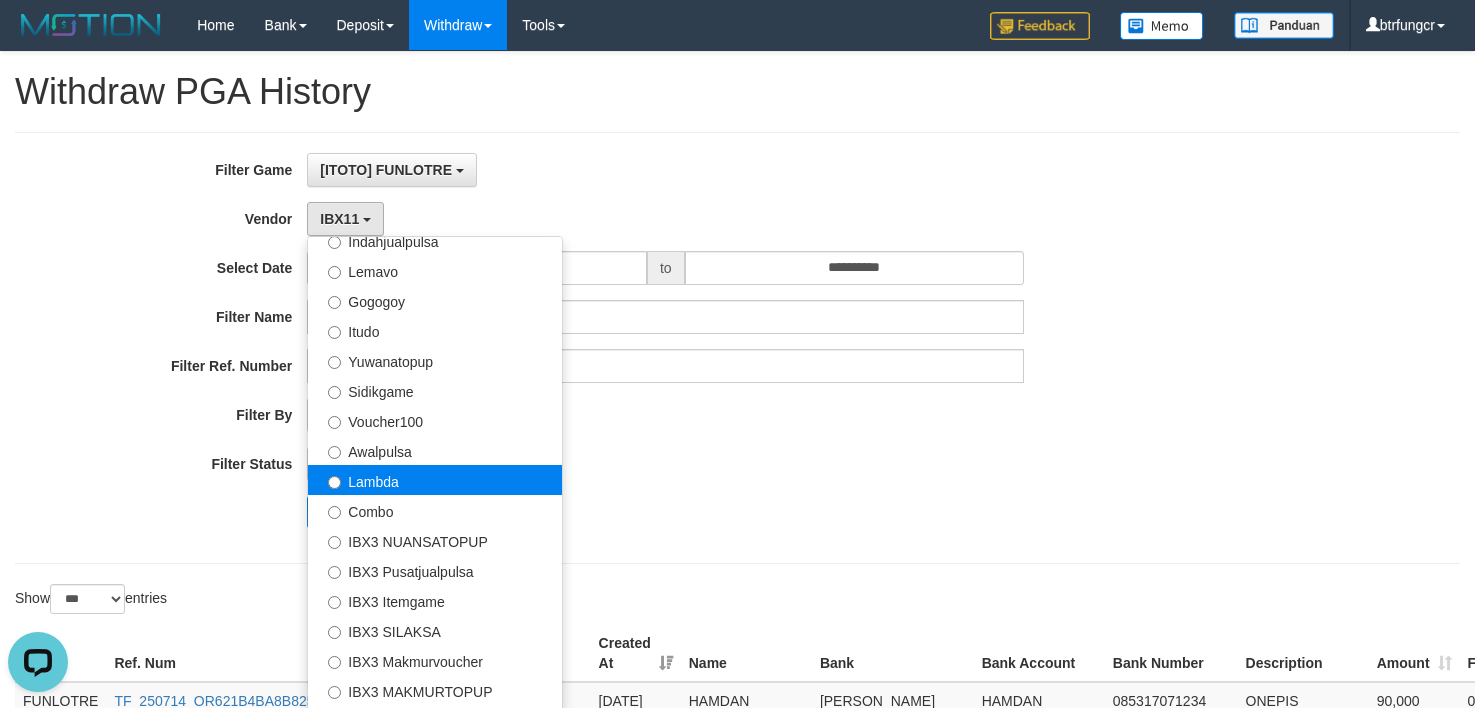 select on "**********" 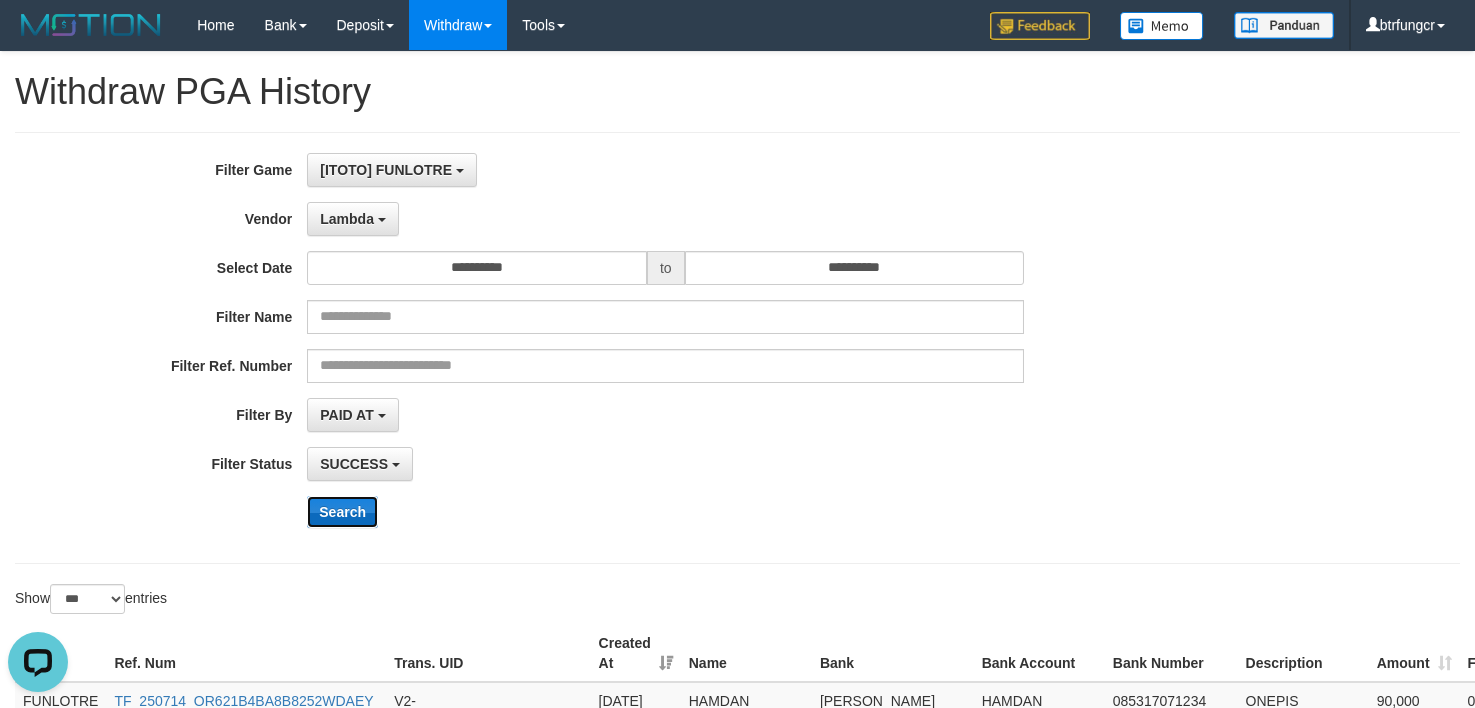 click on "Search" at bounding box center [342, 512] 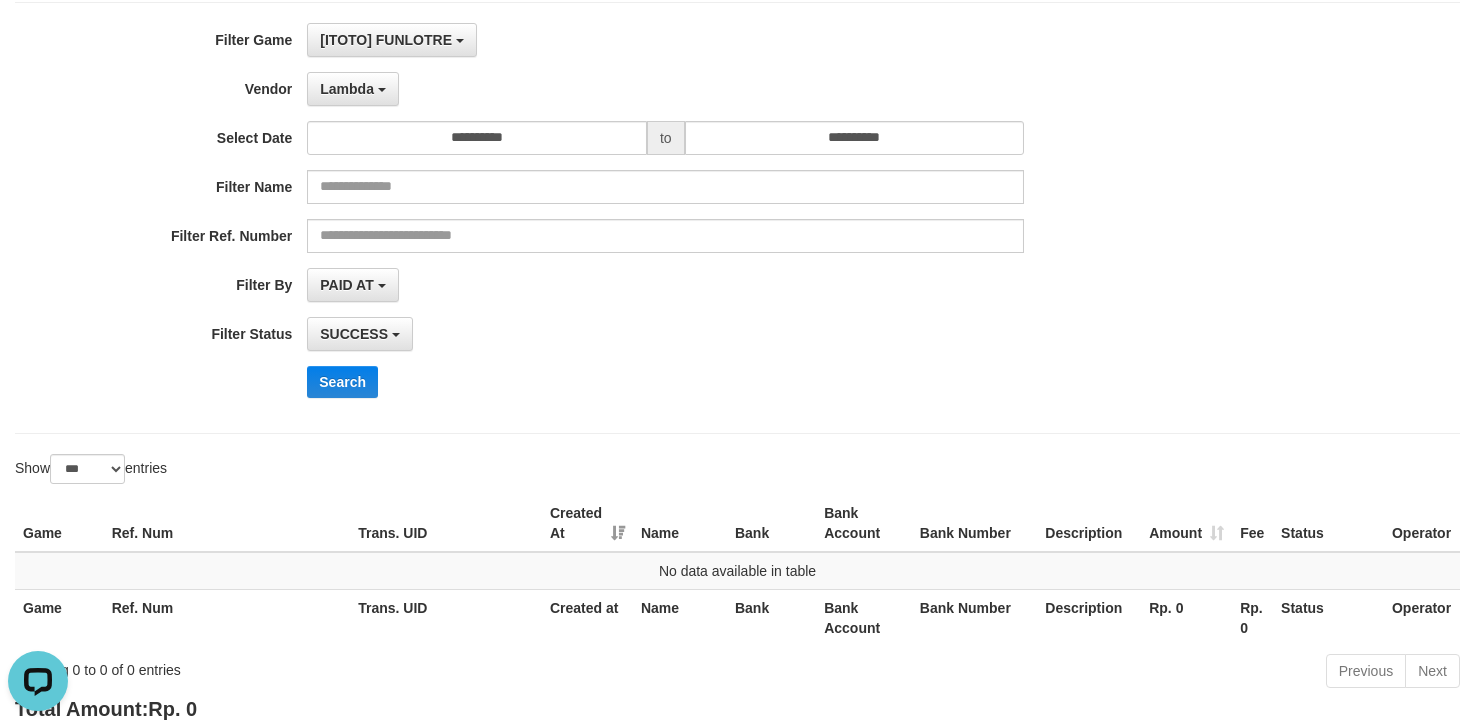 scroll, scrollTop: 268, scrollLeft: 0, axis: vertical 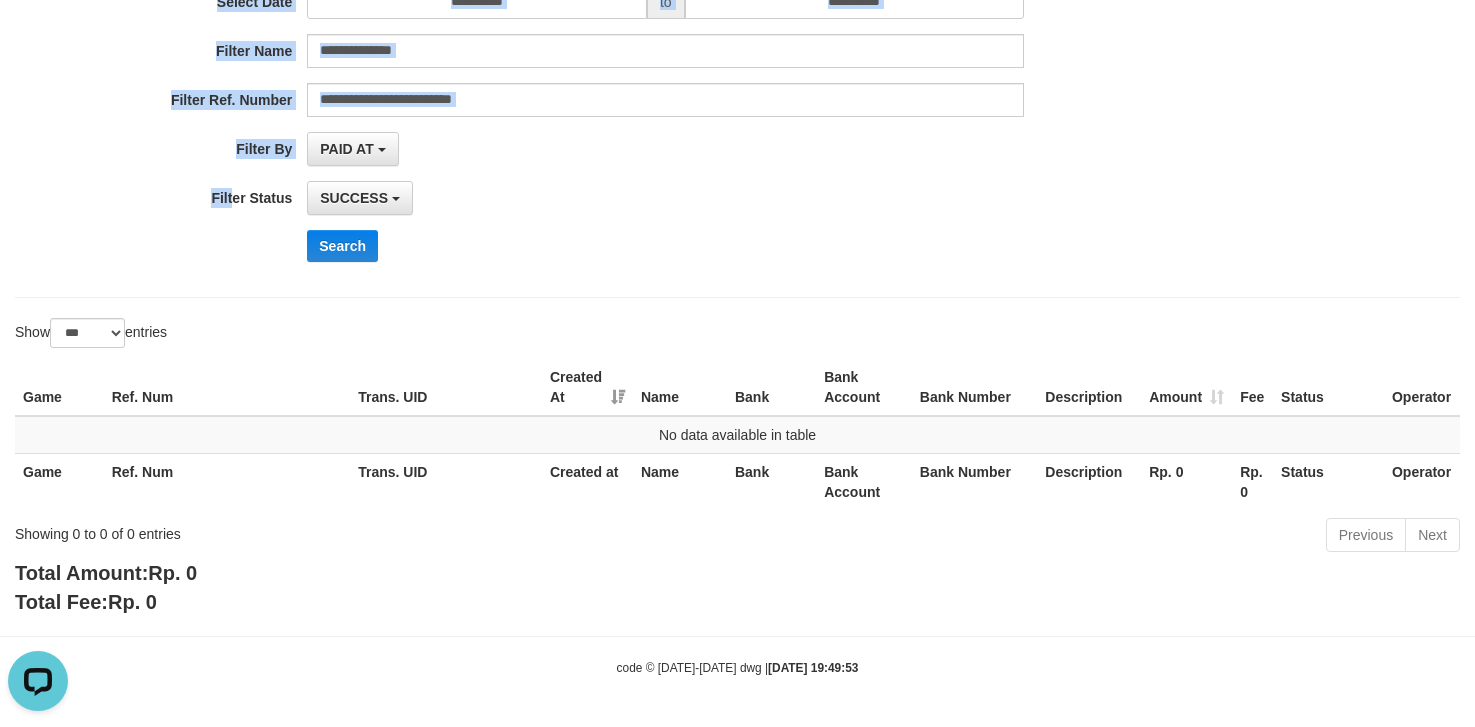 click on "Filter Status" at bounding box center (153, 194) 